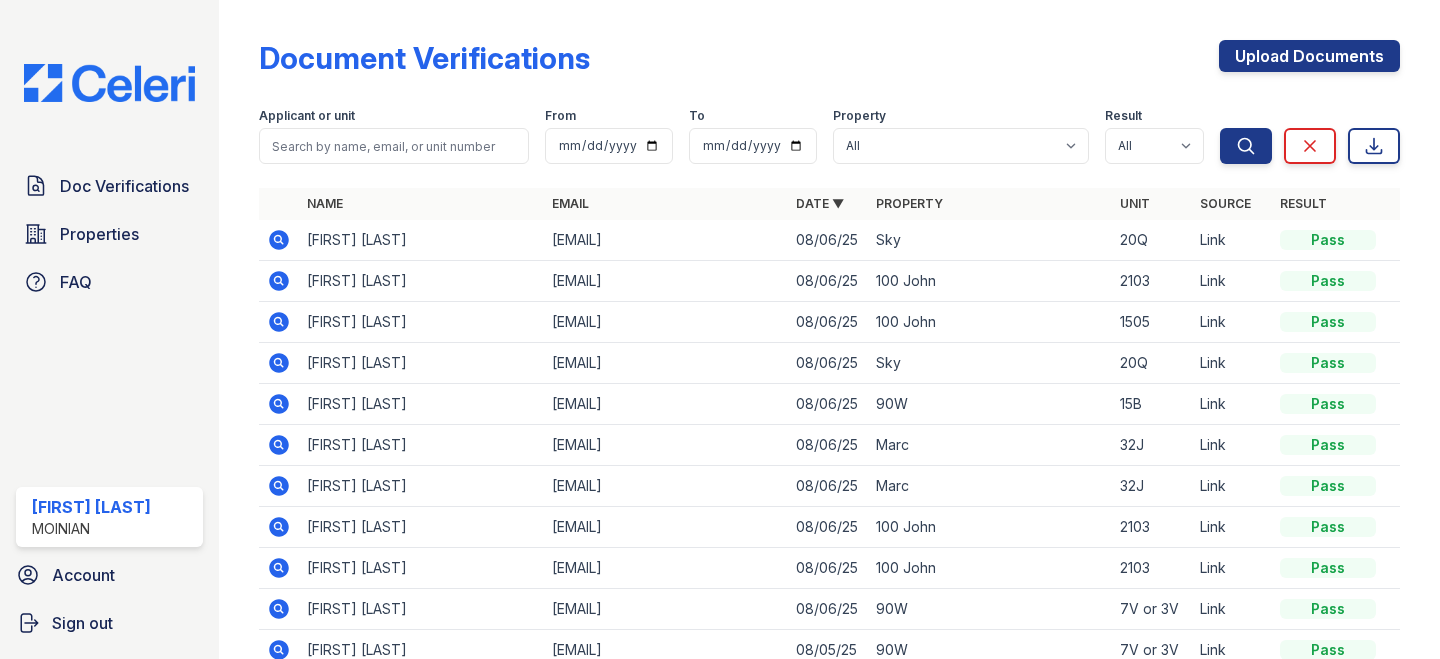 scroll, scrollTop: 0, scrollLeft: 0, axis: both 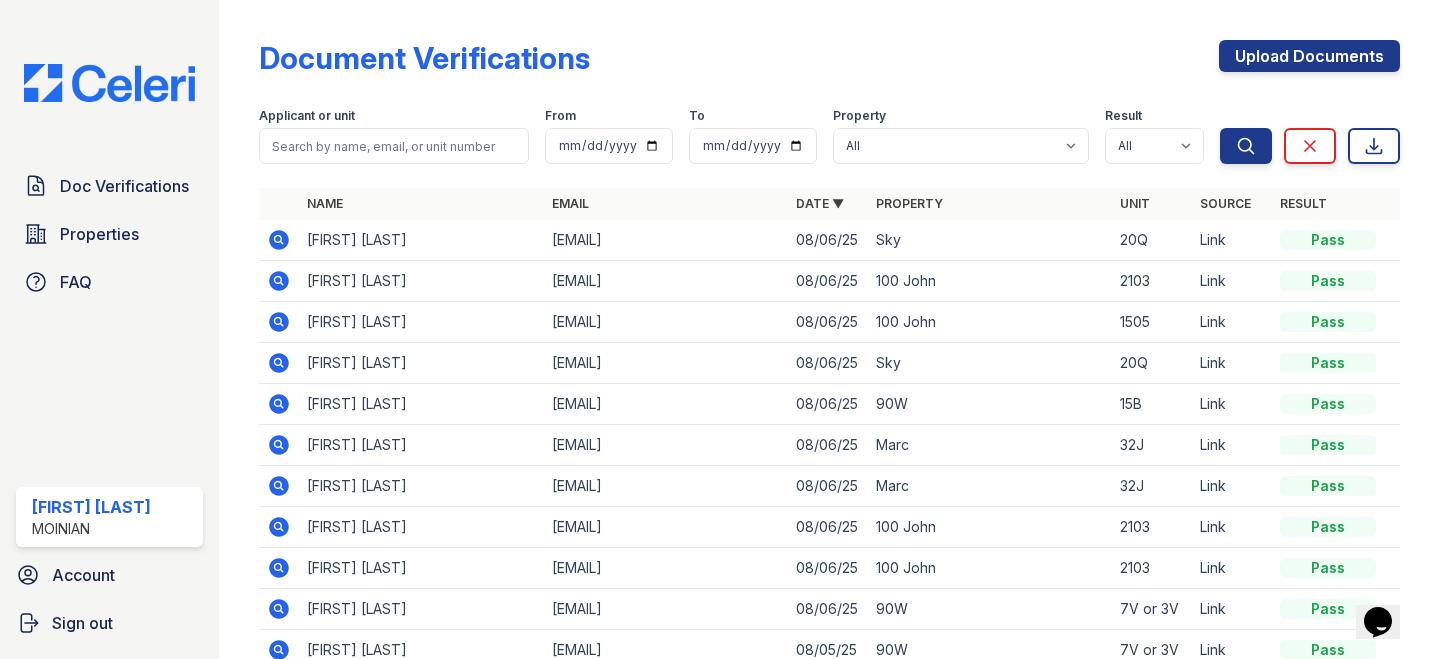 click 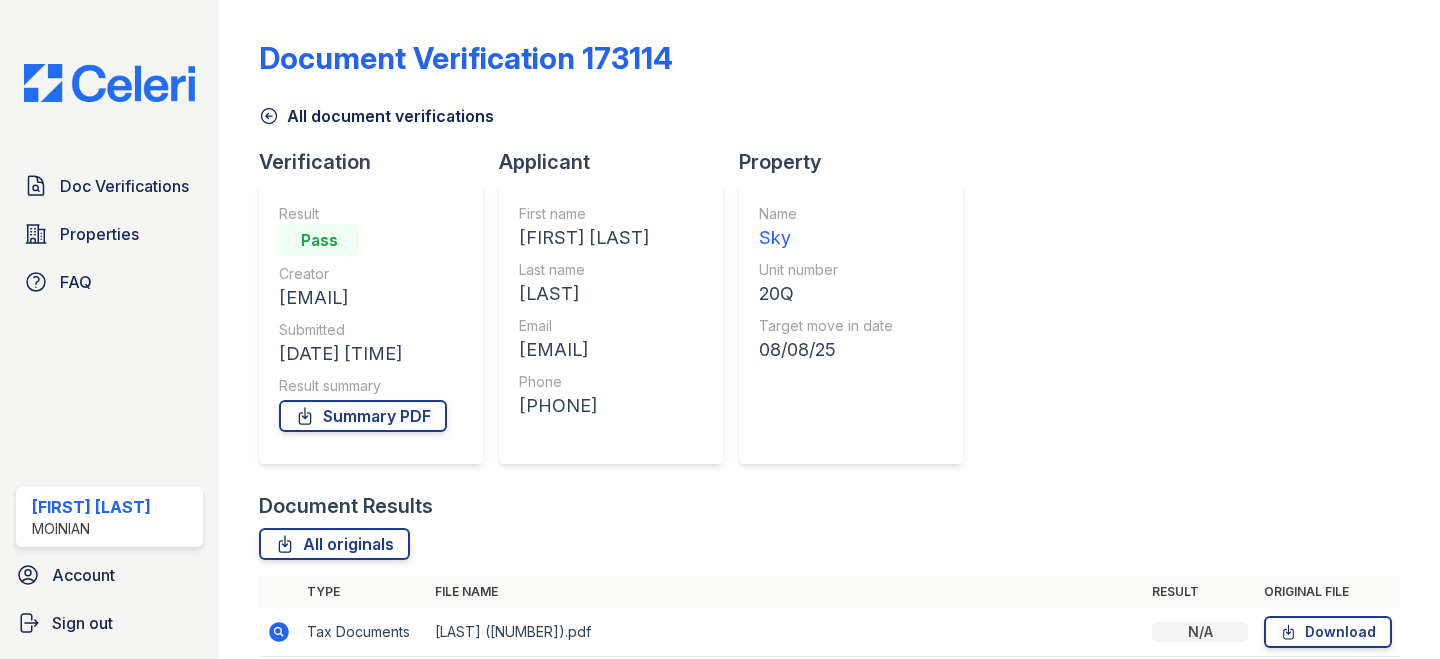 scroll, scrollTop: 0, scrollLeft: 0, axis: both 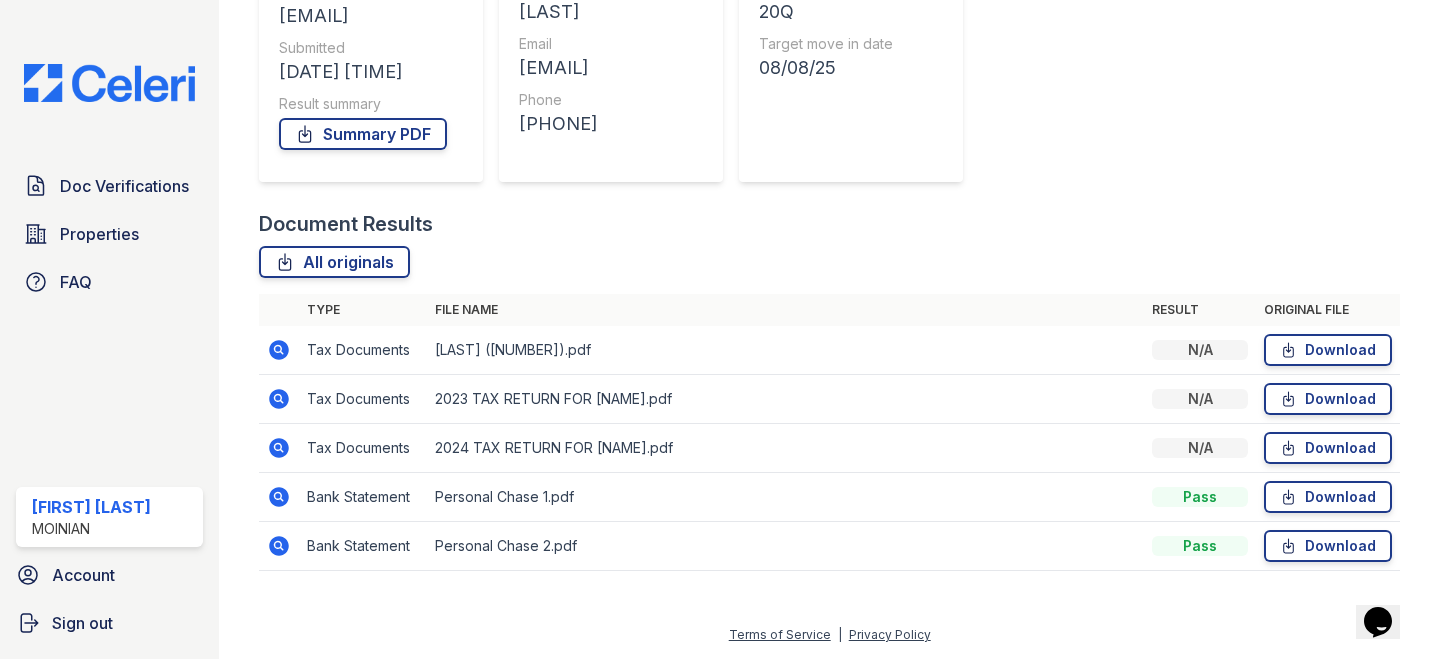 click 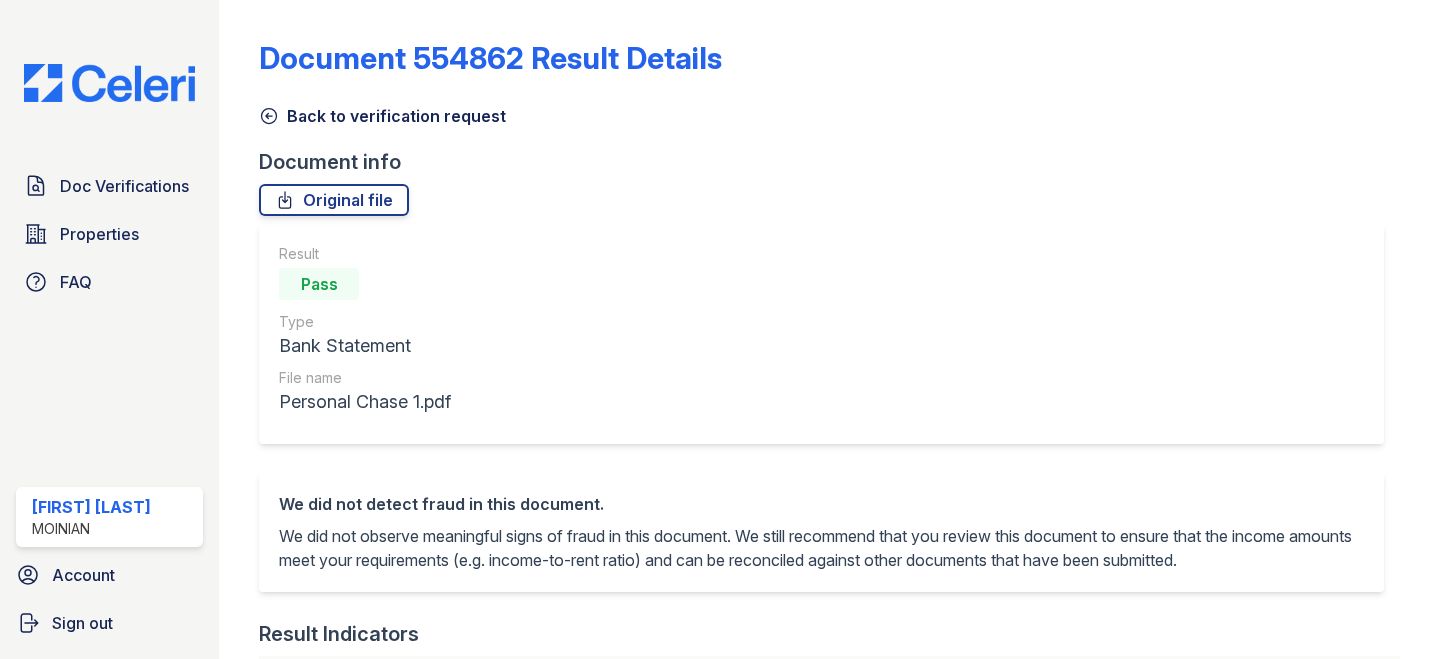scroll, scrollTop: 0, scrollLeft: 0, axis: both 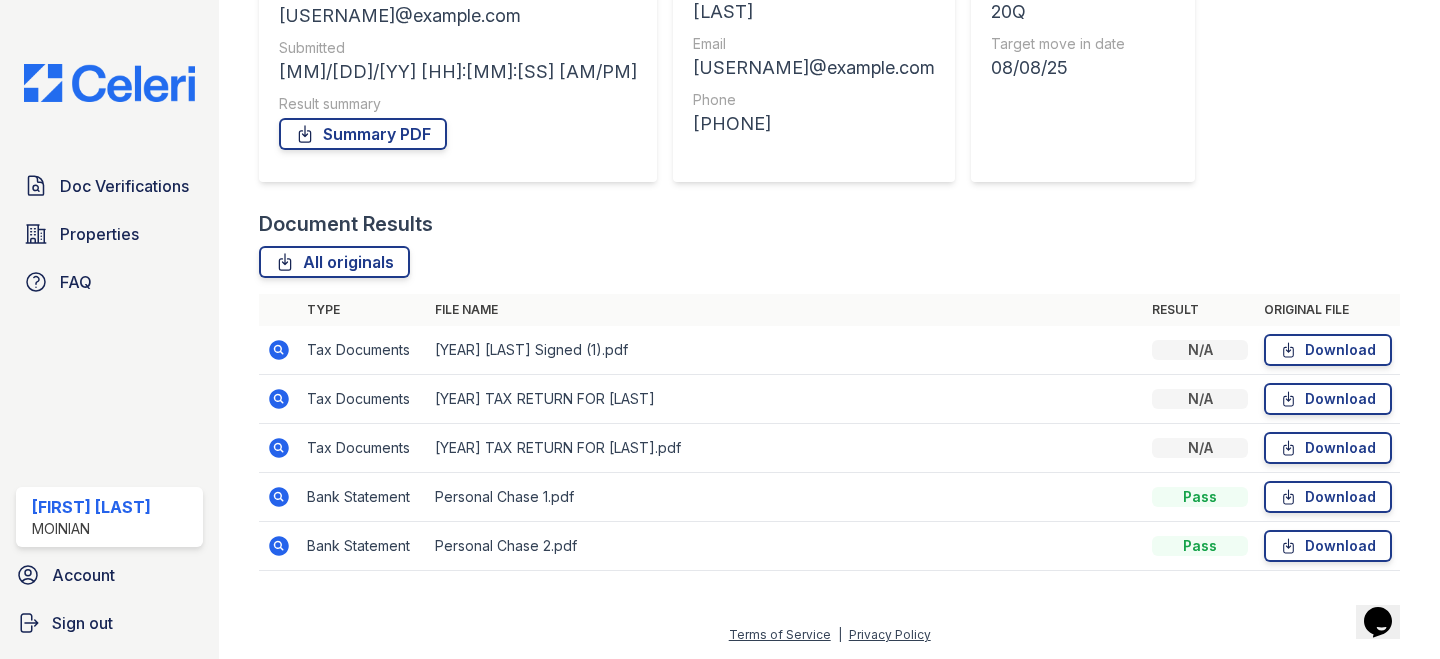 click at bounding box center [279, 546] 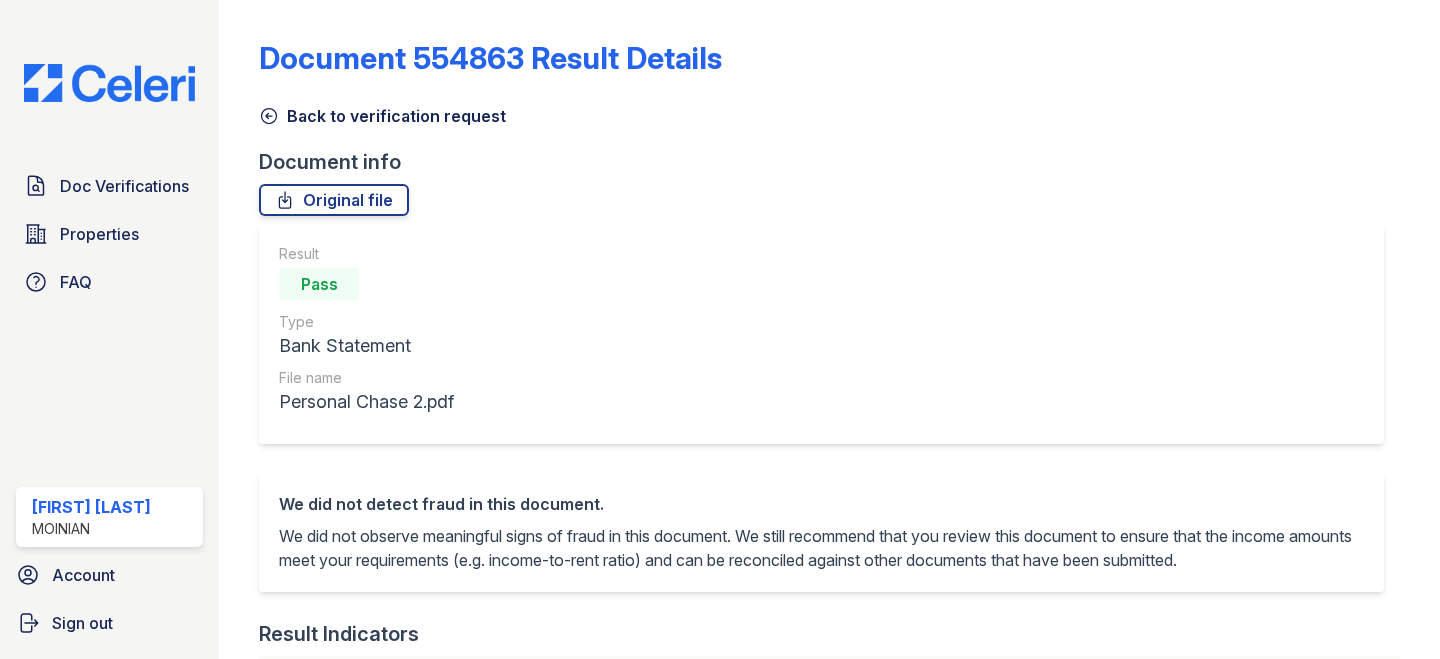 scroll, scrollTop: 0, scrollLeft: 0, axis: both 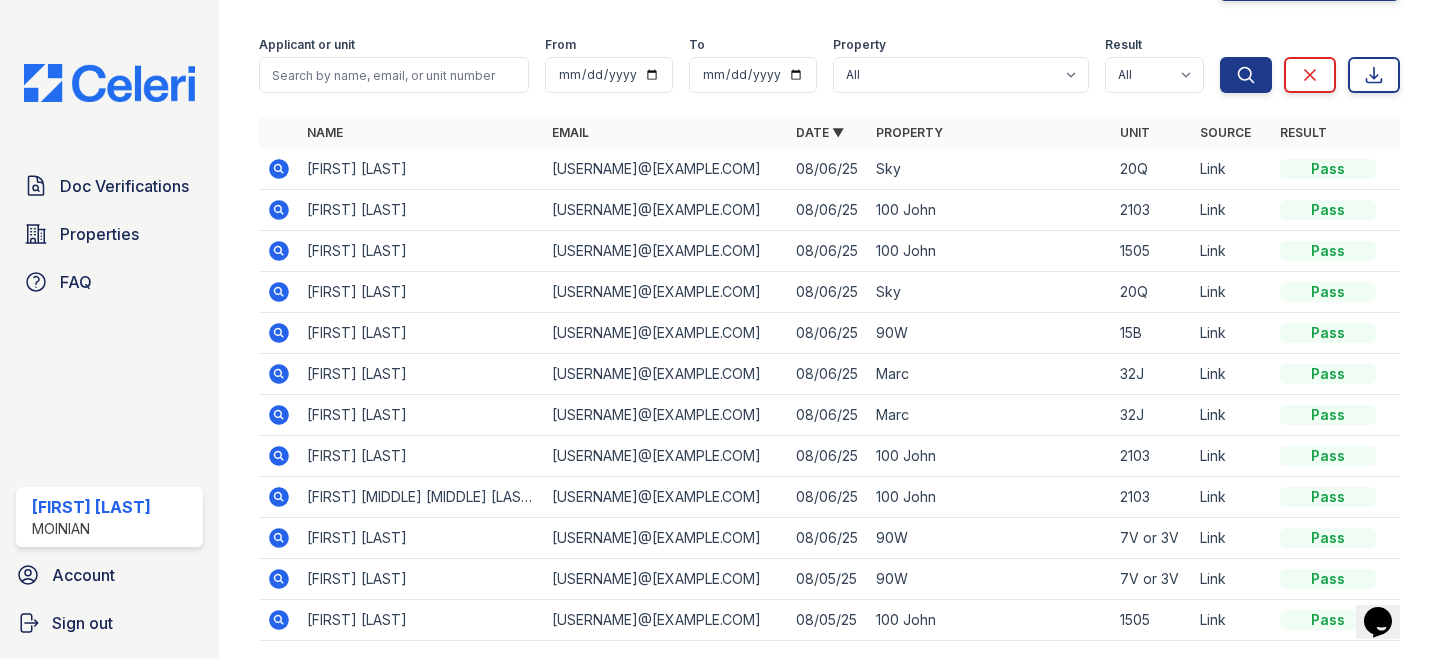 click 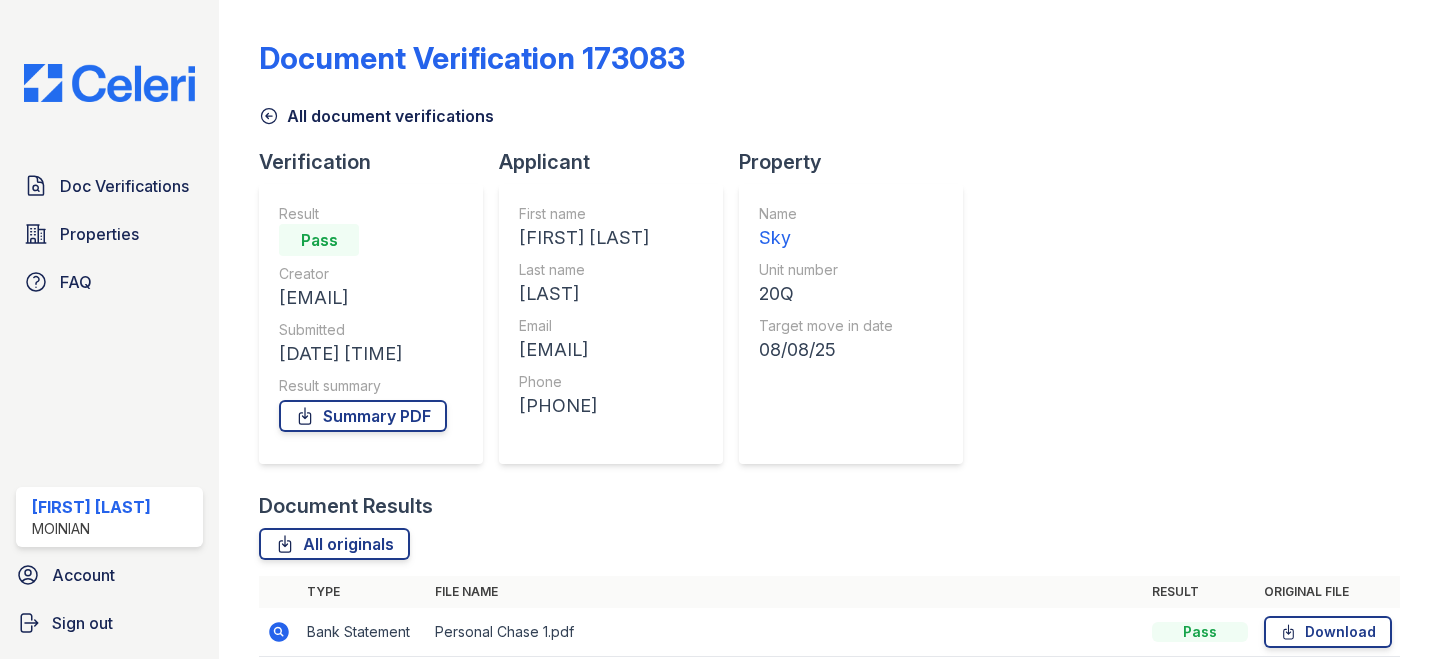 scroll, scrollTop: 0, scrollLeft: 0, axis: both 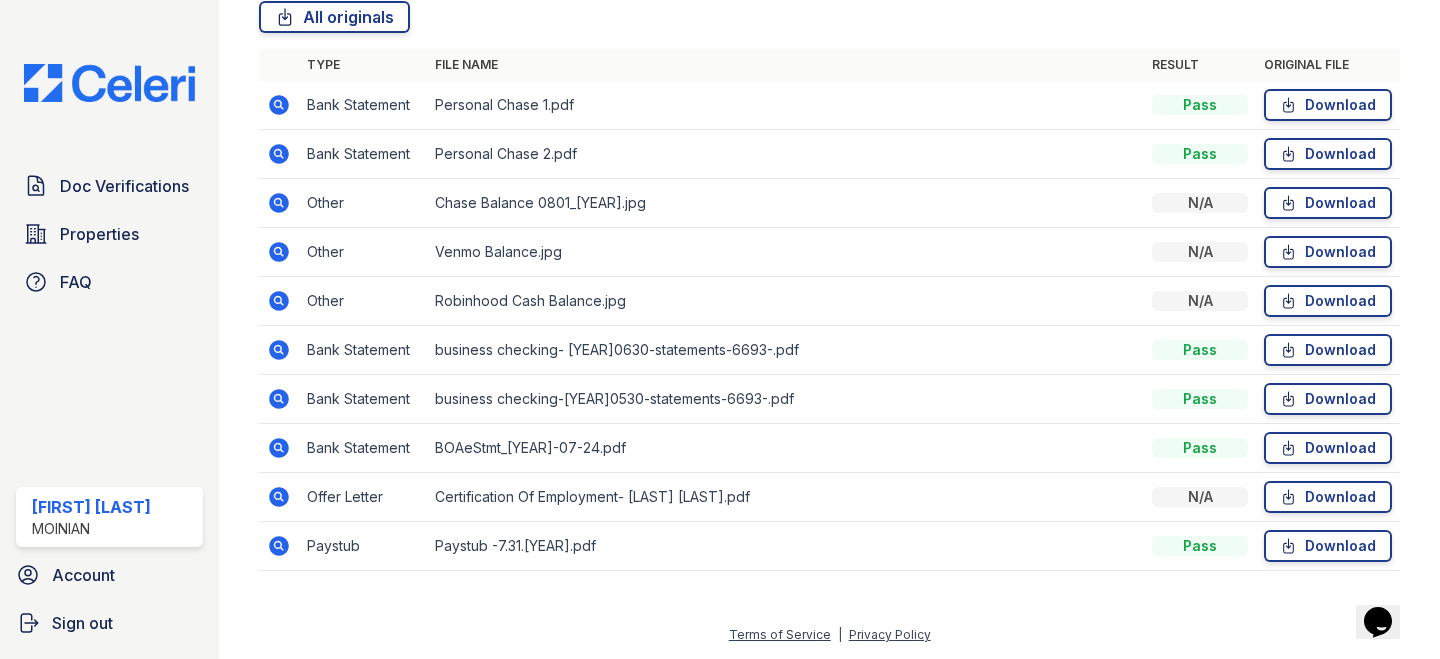 click 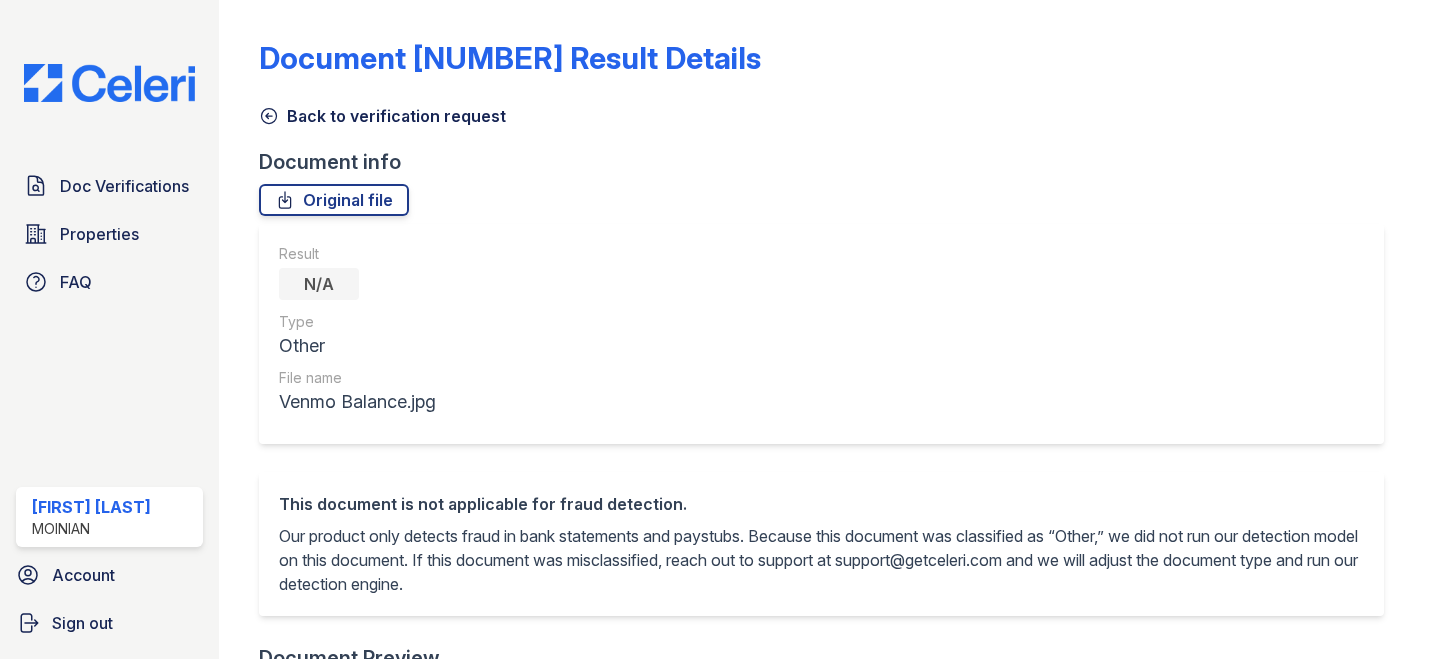 scroll, scrollTop: 0, scrollLeft: 0, axis: both 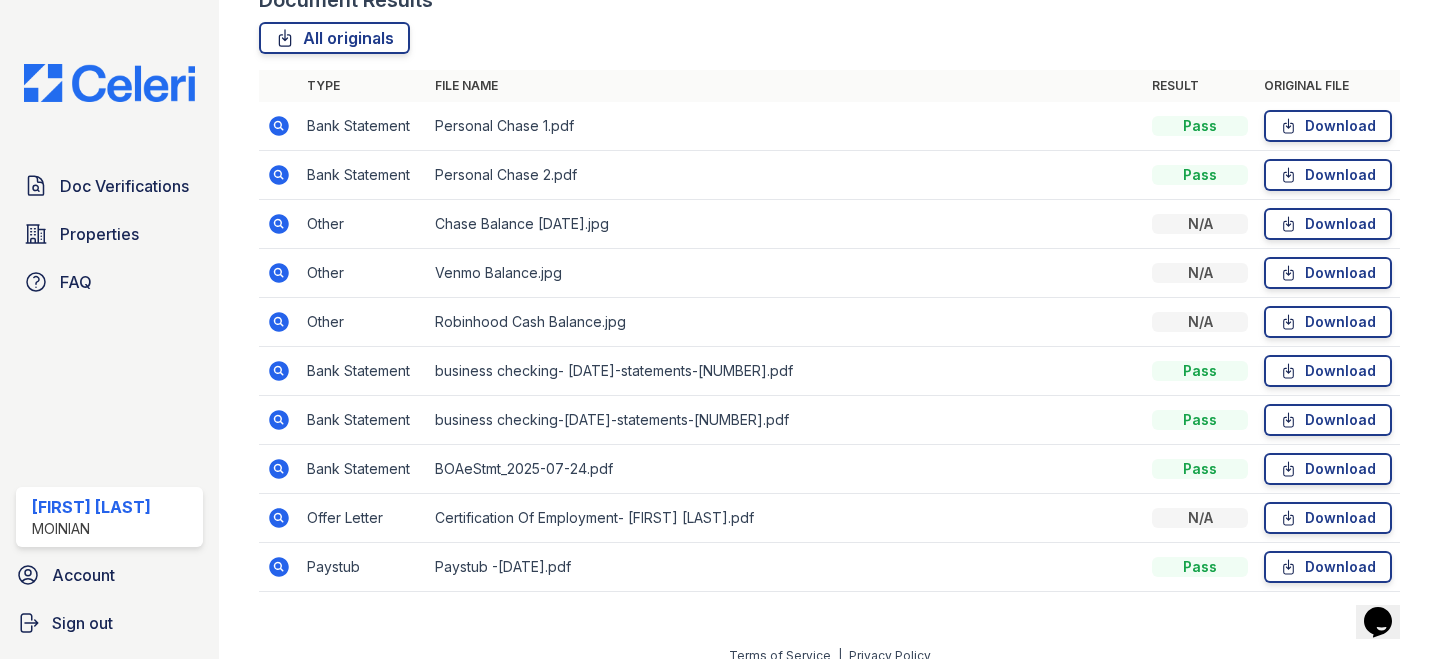 click 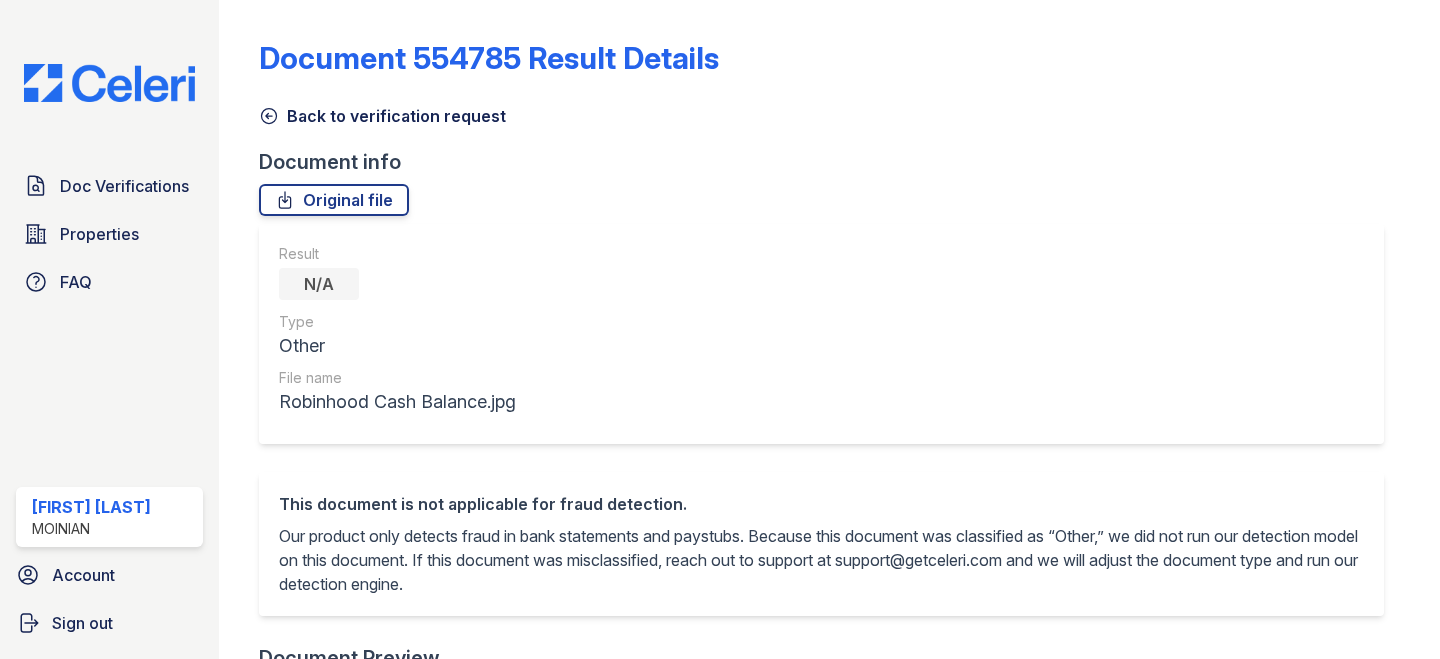 scroll, scrollTop: 0, scrollLeft: 0, axis: both 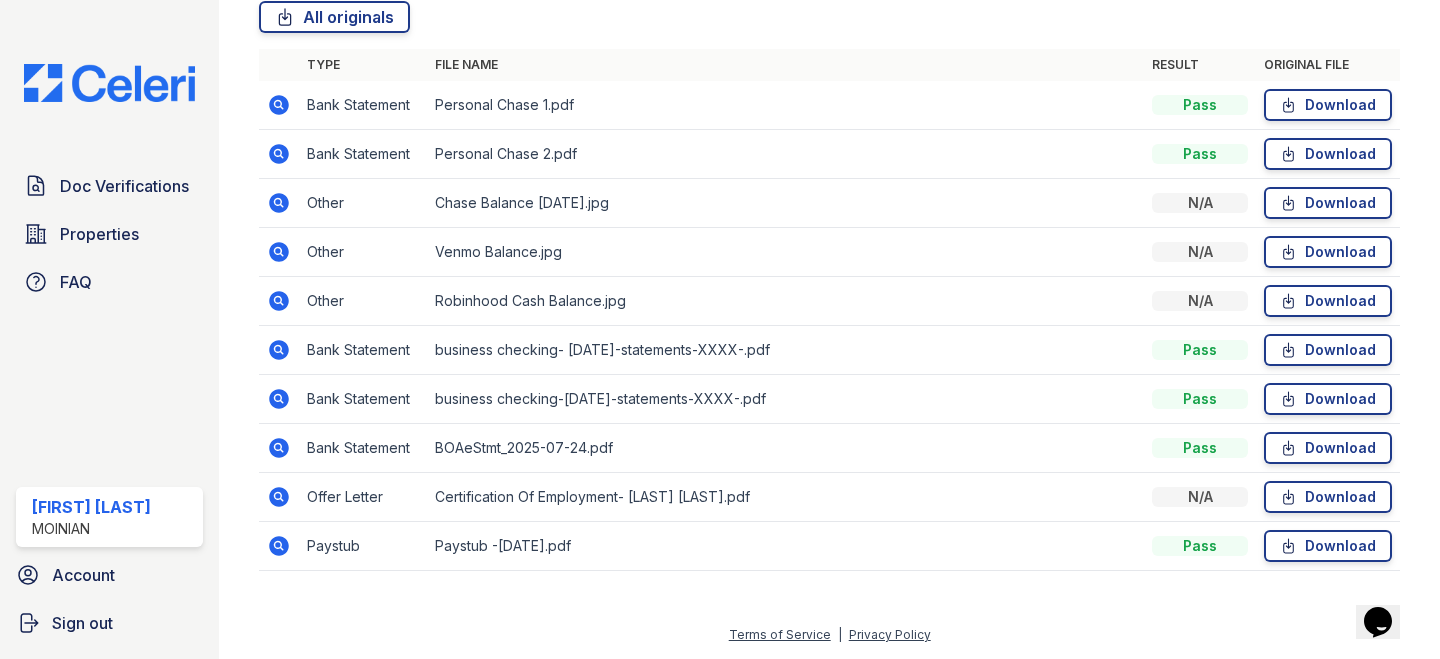 click 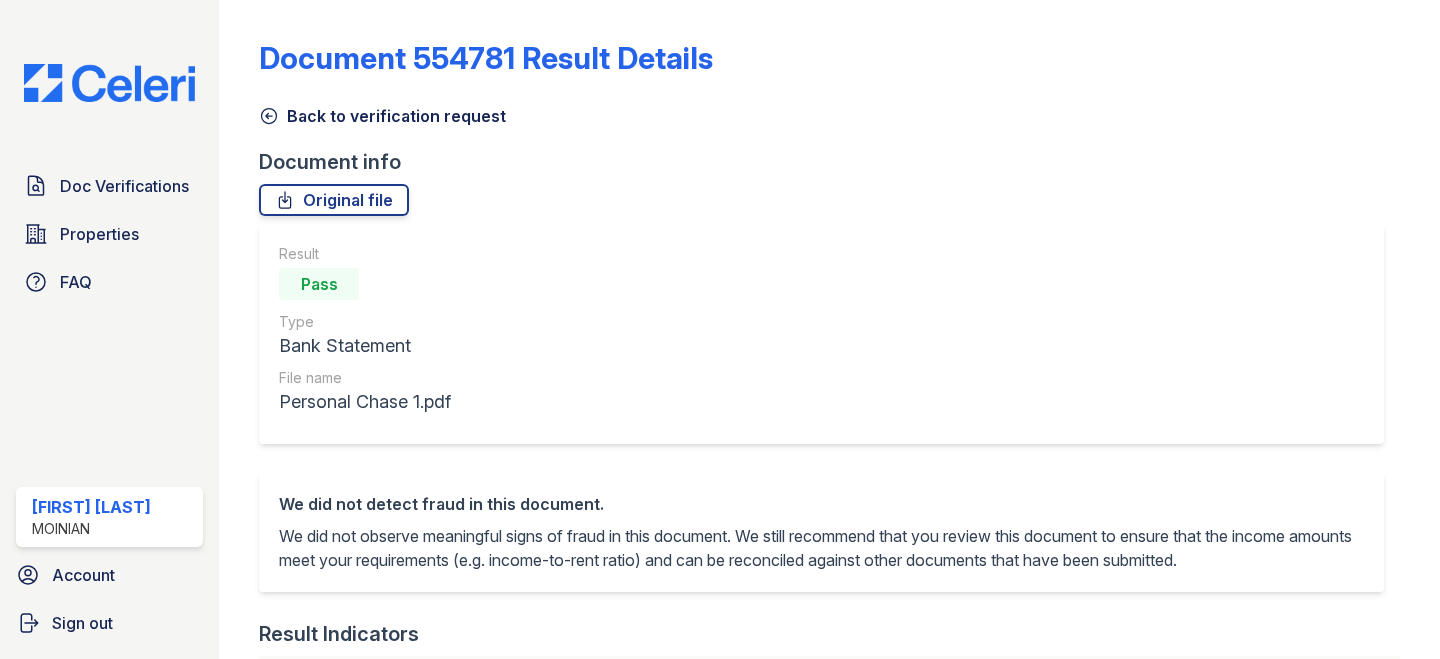 scroll, scrollTop: 0, scrollLeft: 0, axis: both 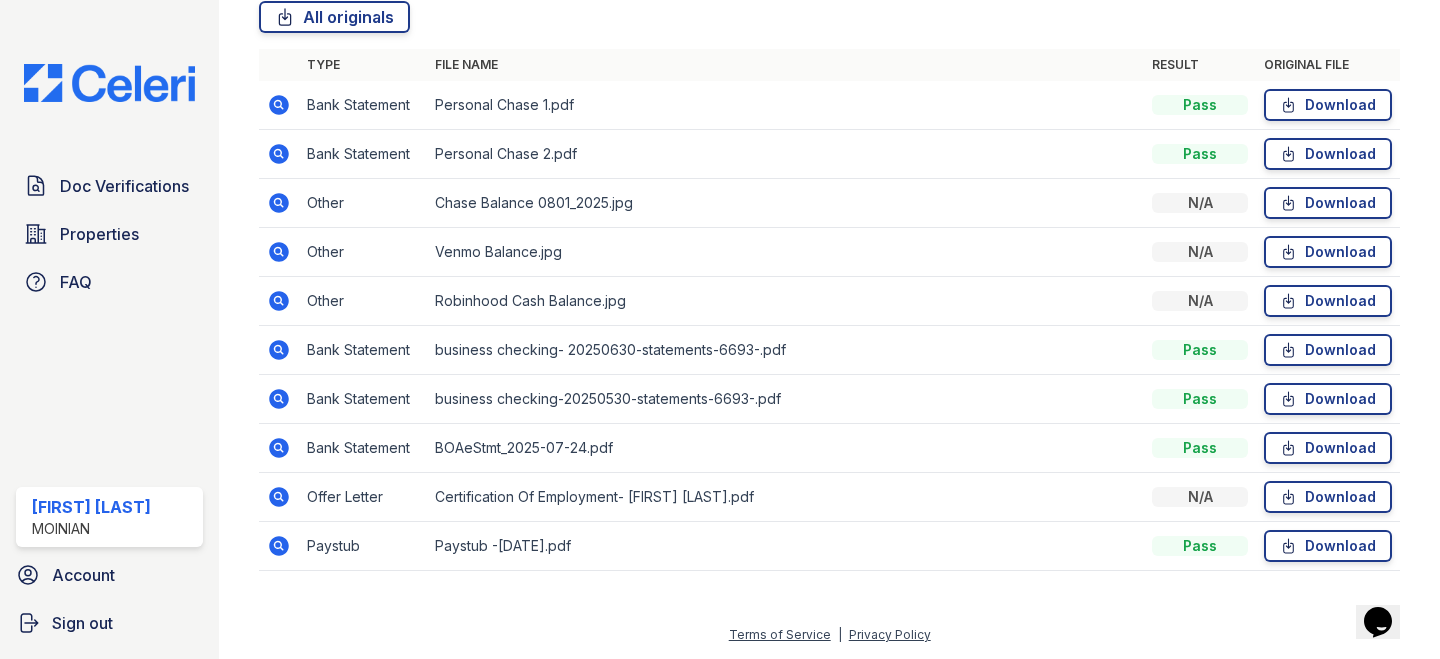 click 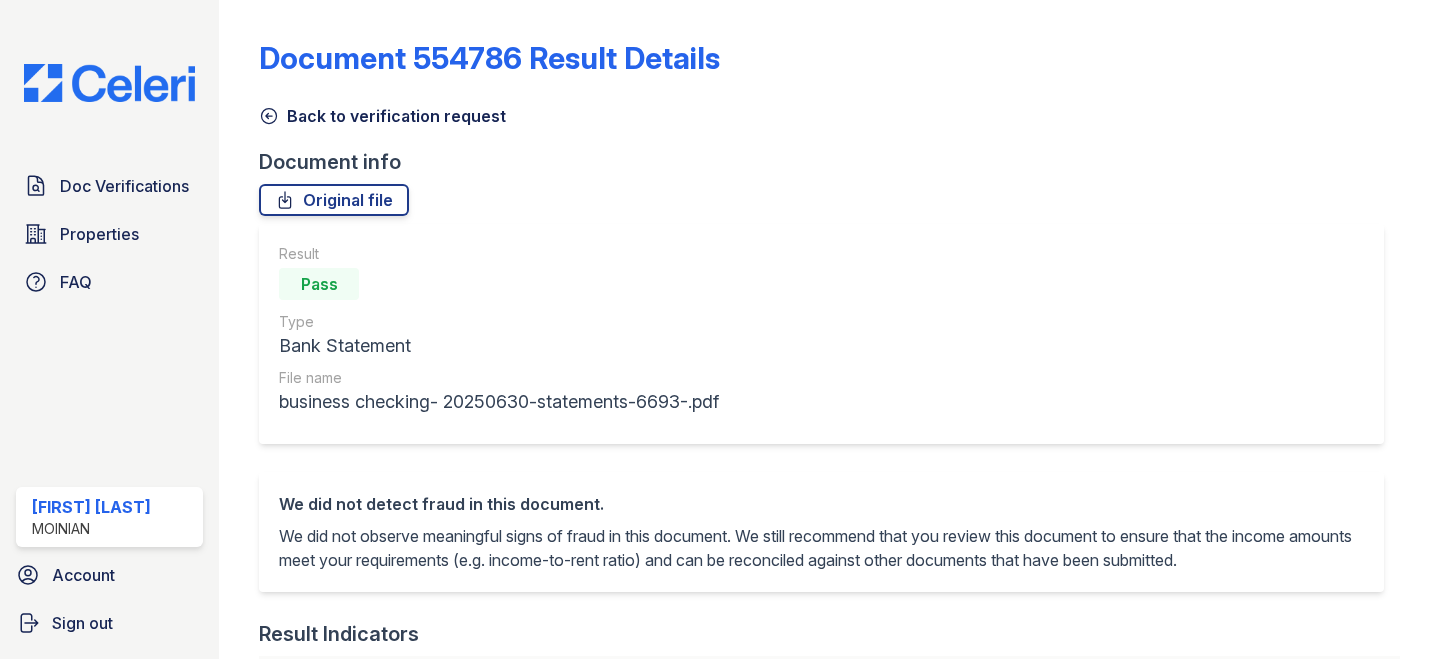 scroll, scrollTop: 0, scrollLeft: 0, axis: both 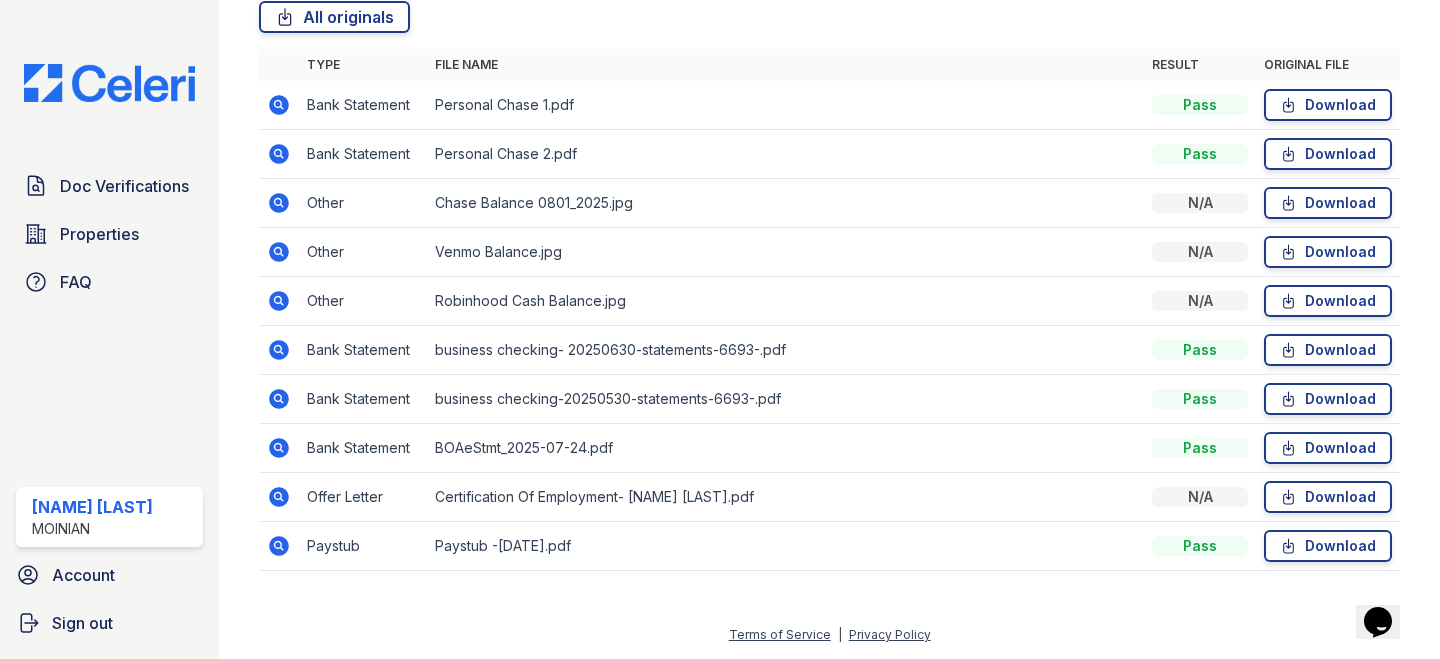 click 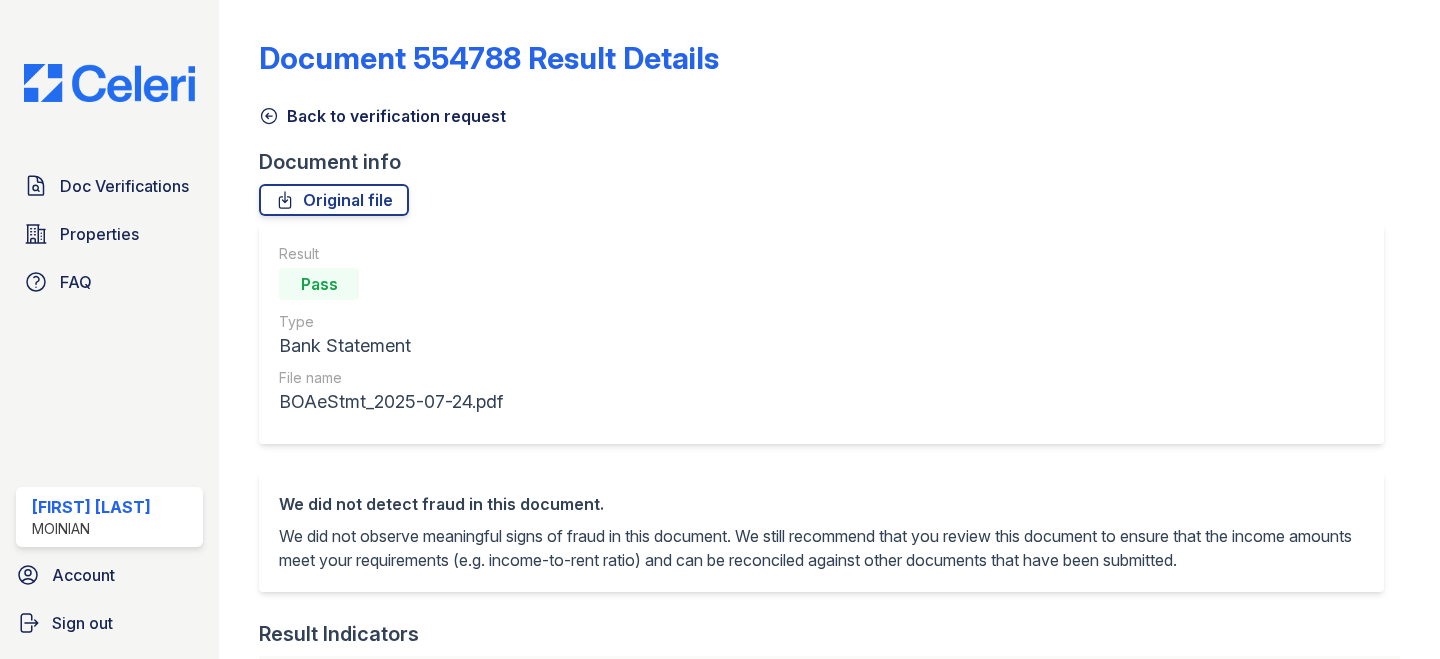 scroll, scrollTop: 0, scrollLeft: 0, axis: both 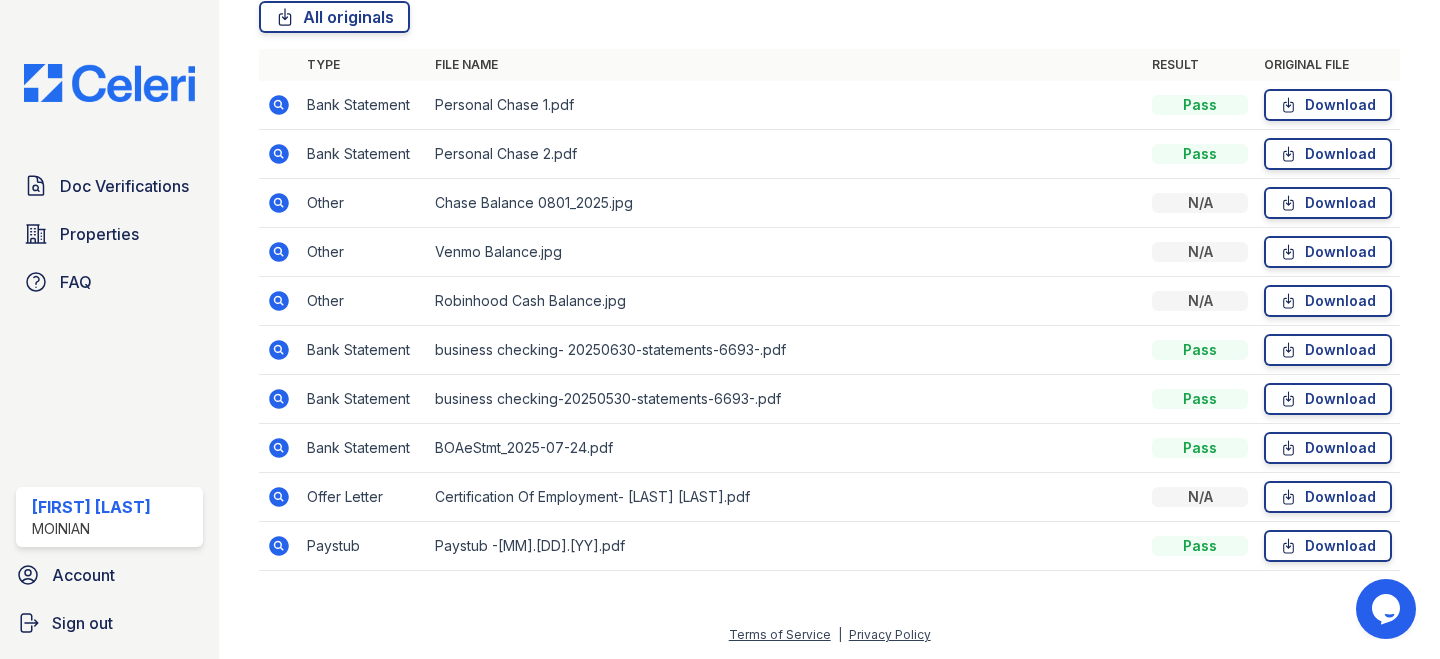 click 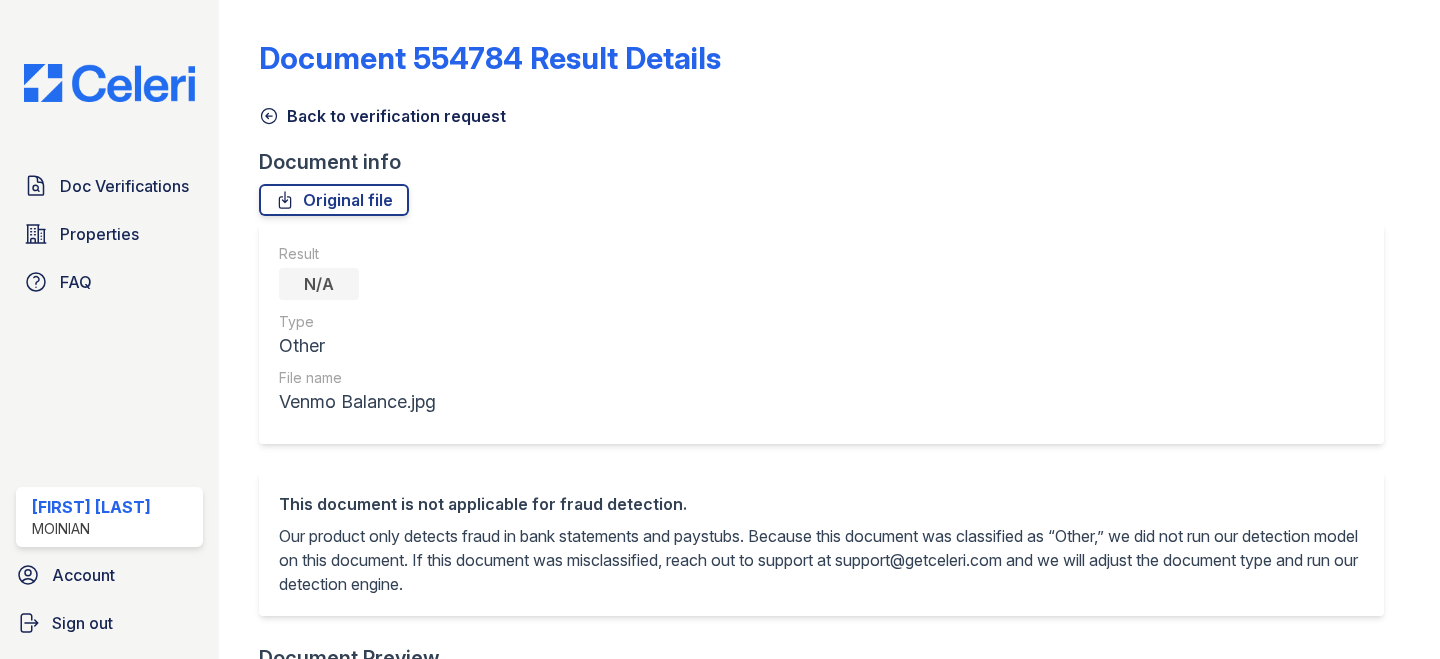 scroll, scrollTop: 0, scrollLeft: 0, axis: both 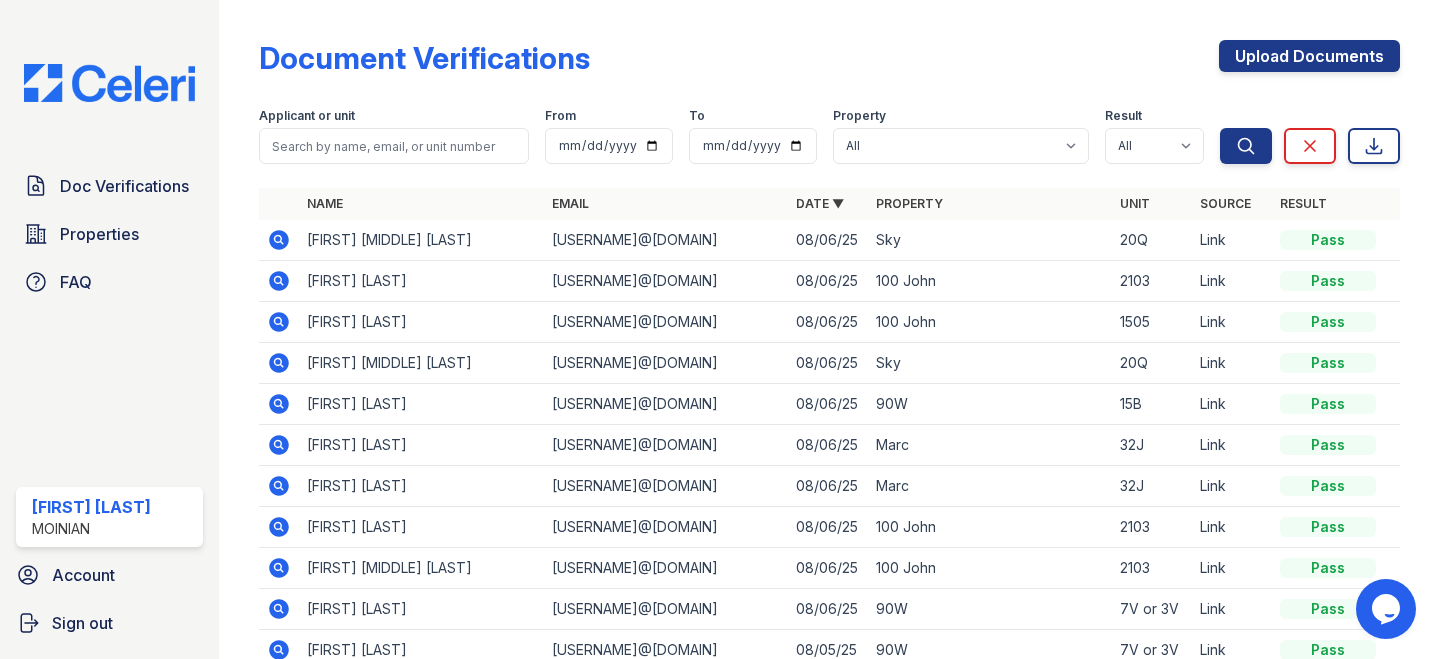 click 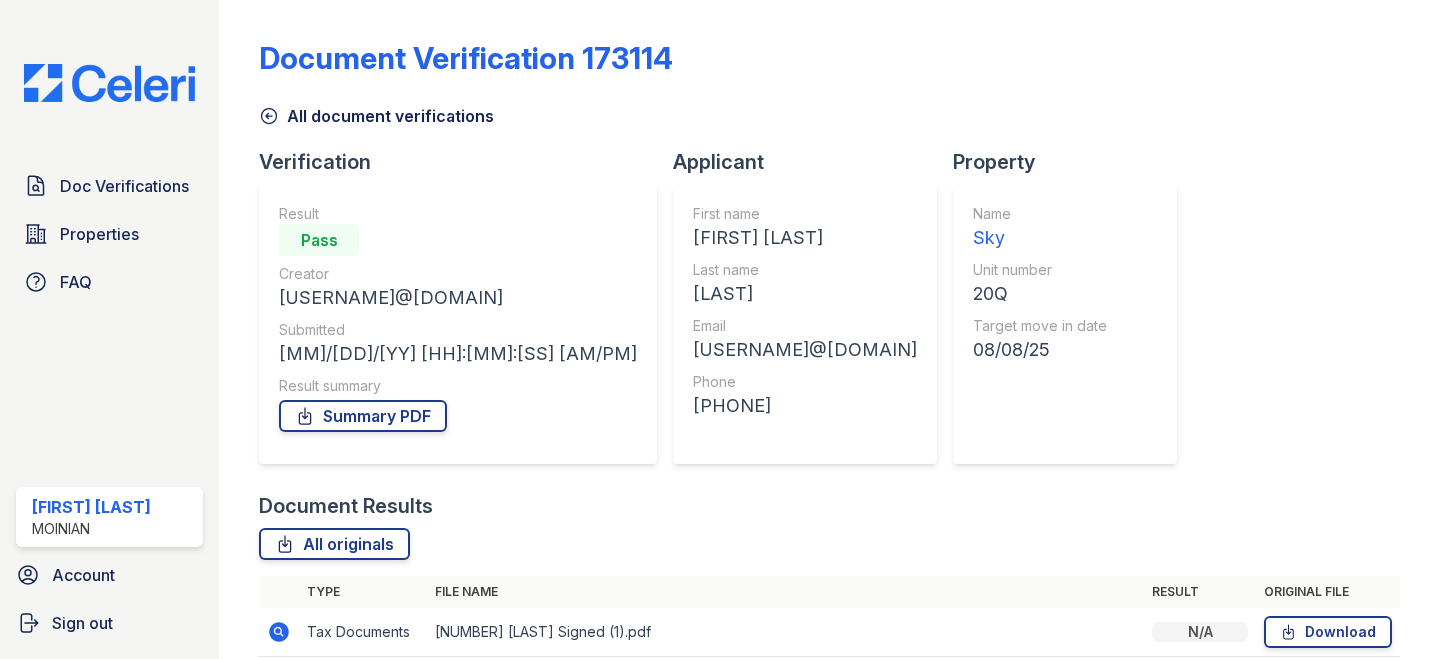 scroll, scrollTop: 0, scrollLeft: 0, axis: both 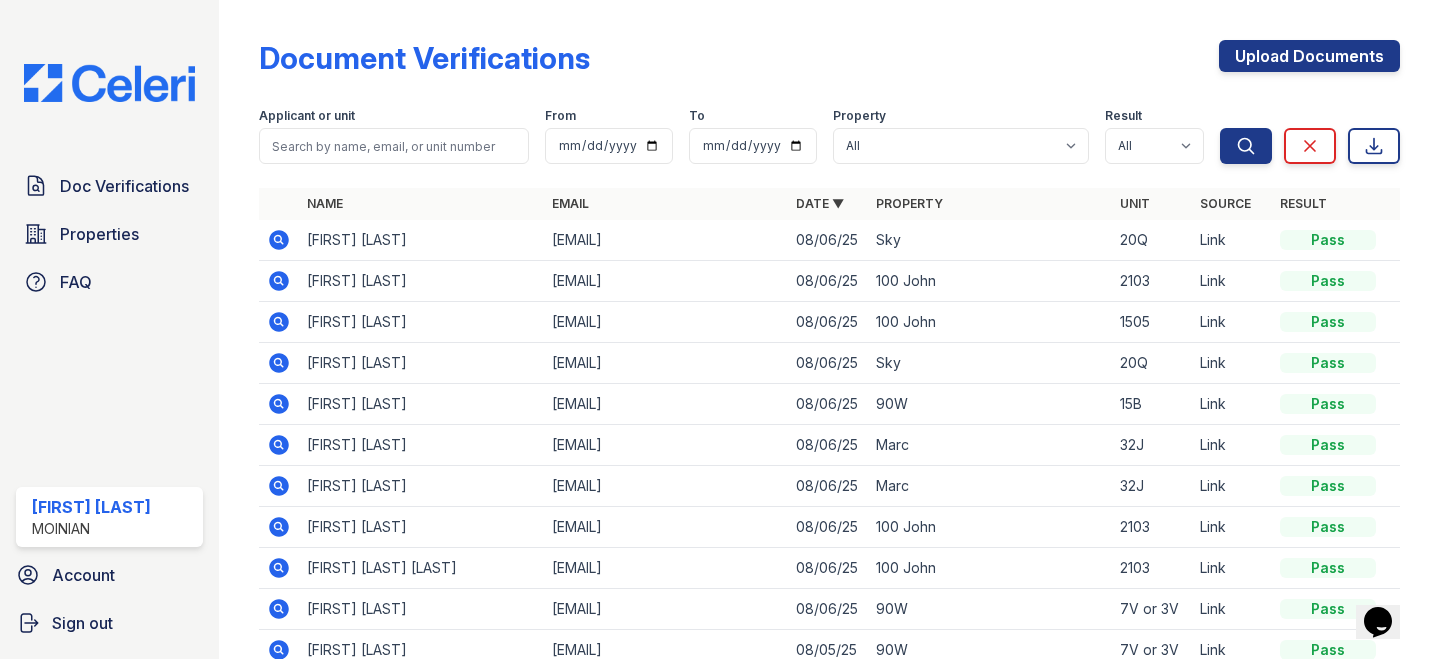 click 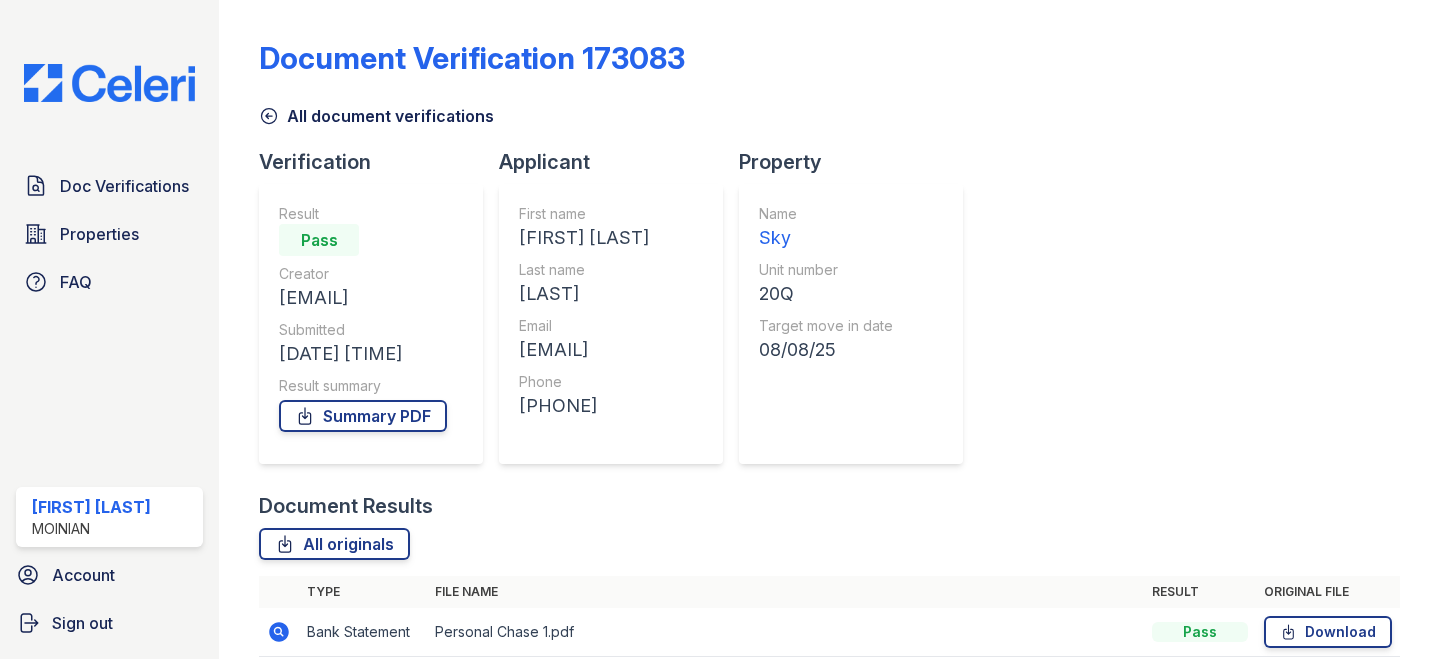 scroll, scrollTop: 0, scrollLeft: 0, axis: both 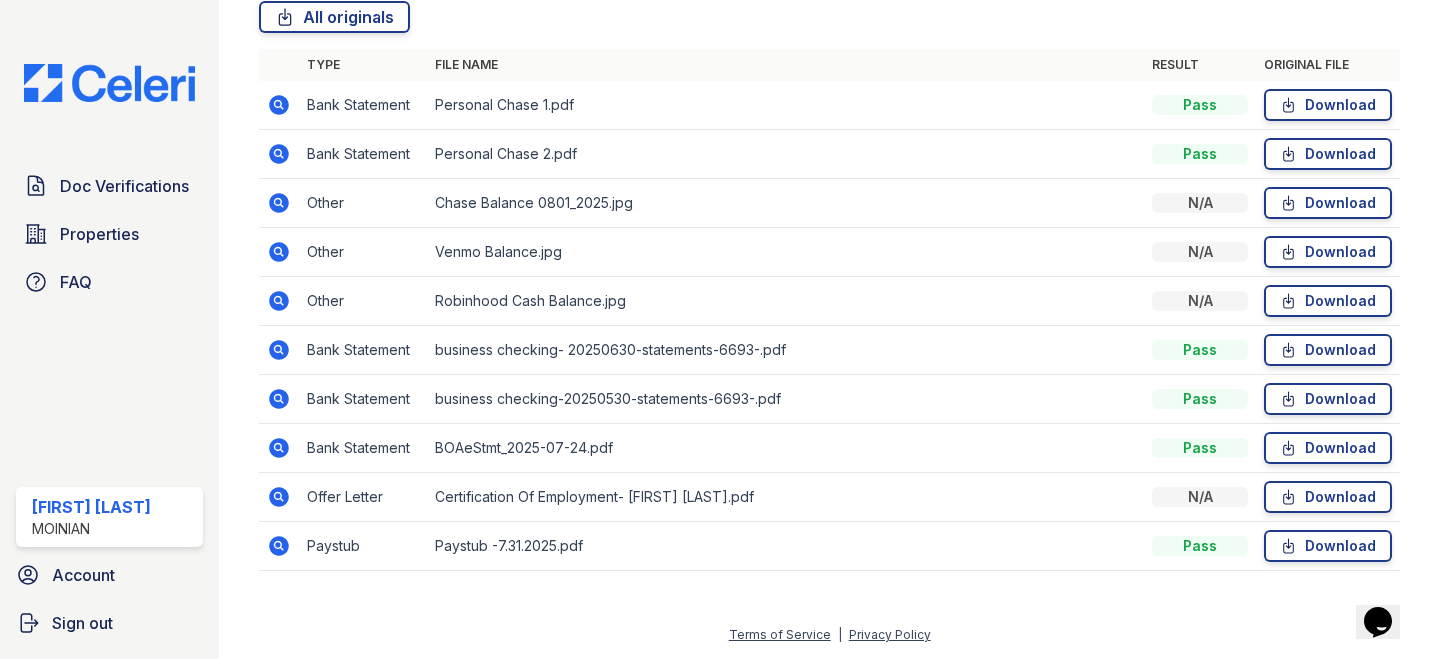 click 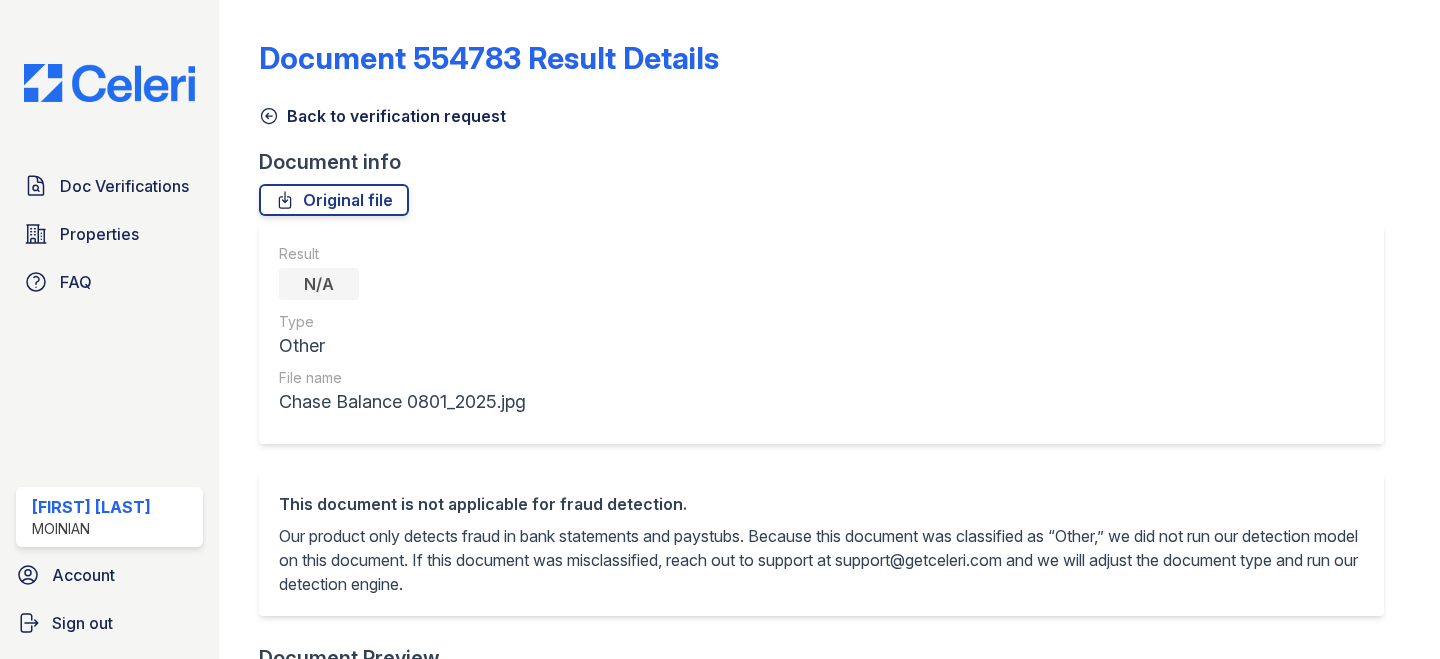 scroll, scrollTop: 0, scrollLeft: 0, axis: both 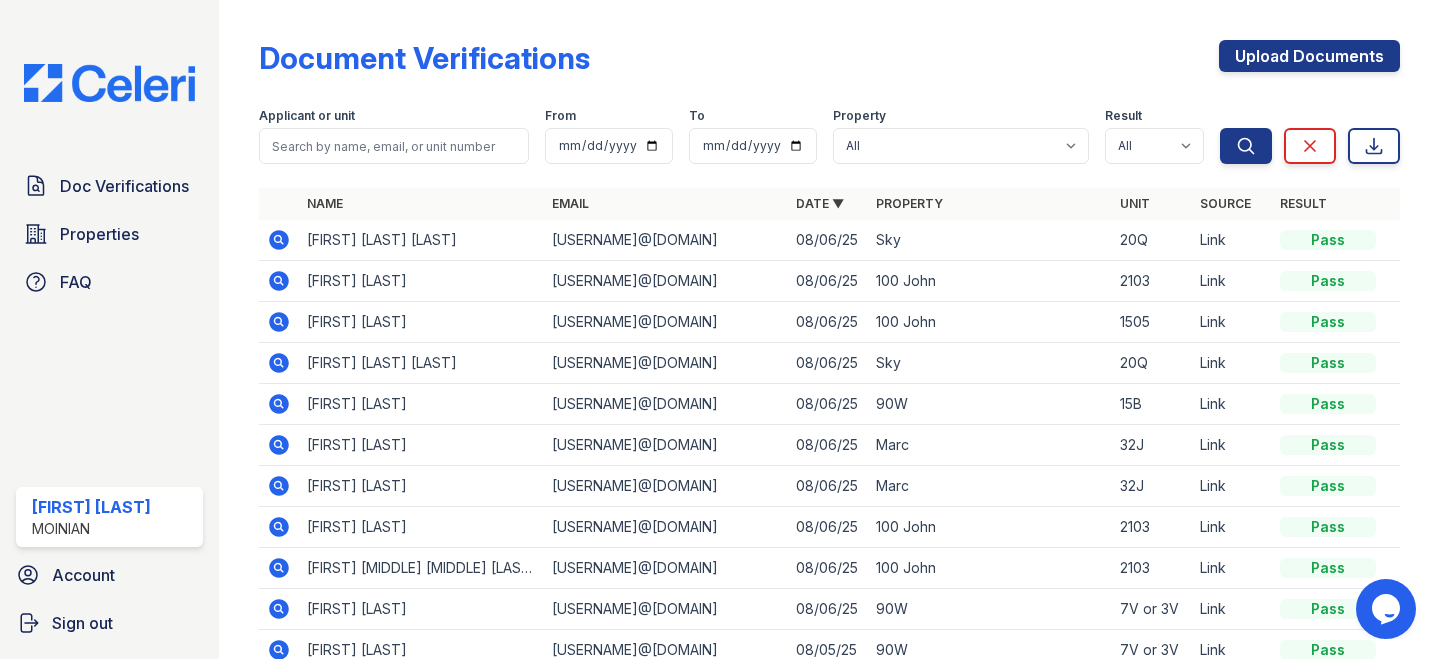 click 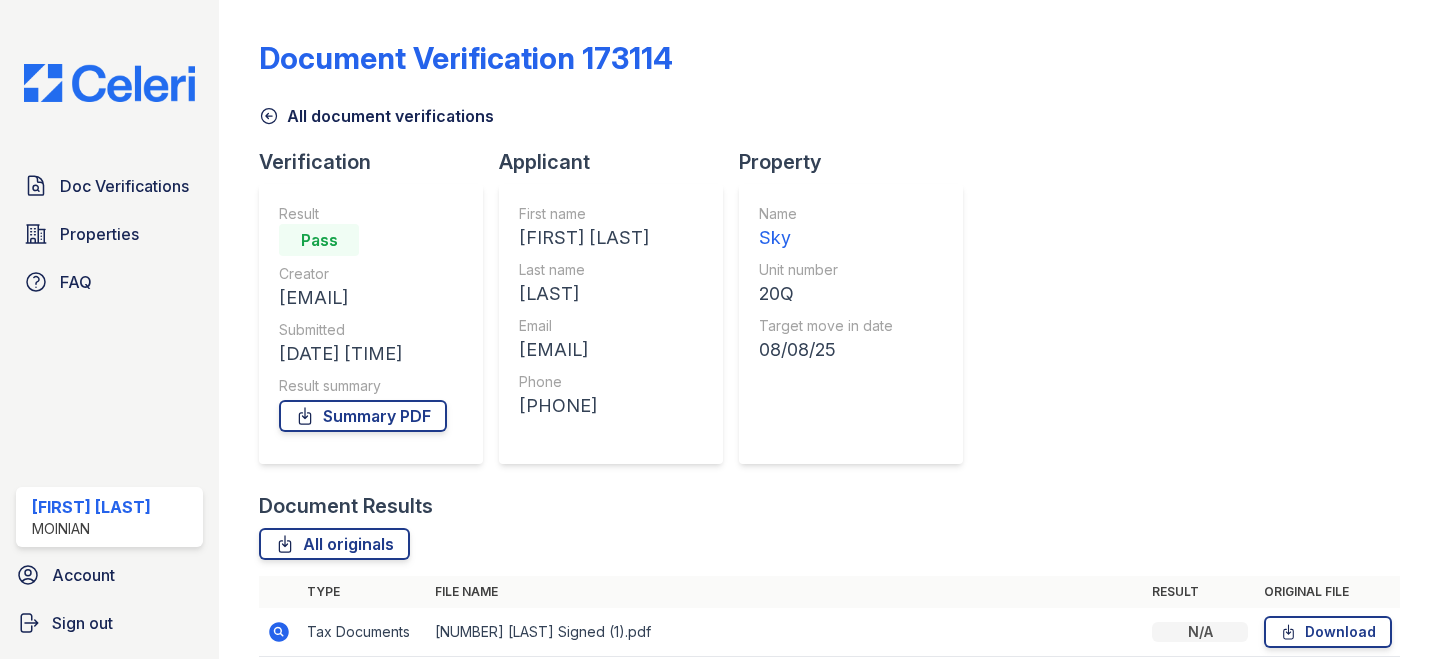 scroll, scrollTop: 0, scrollLeft: 0, axis: both 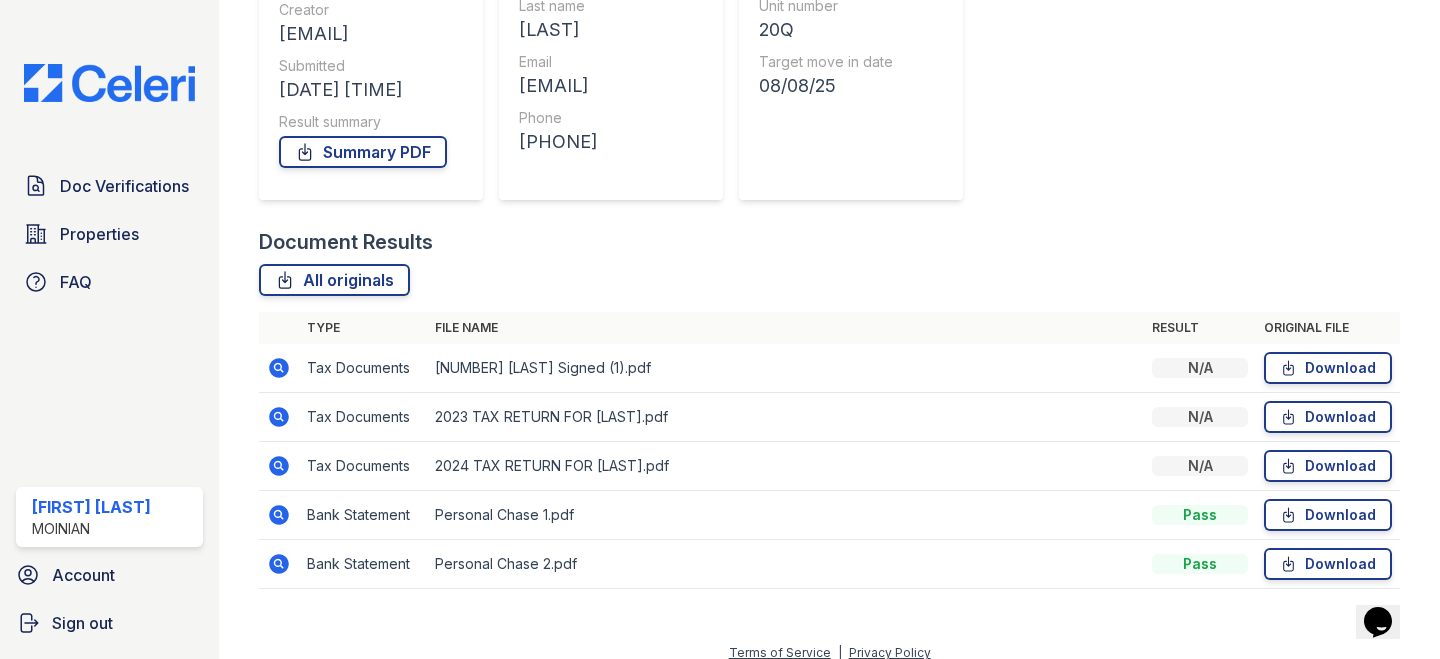 click 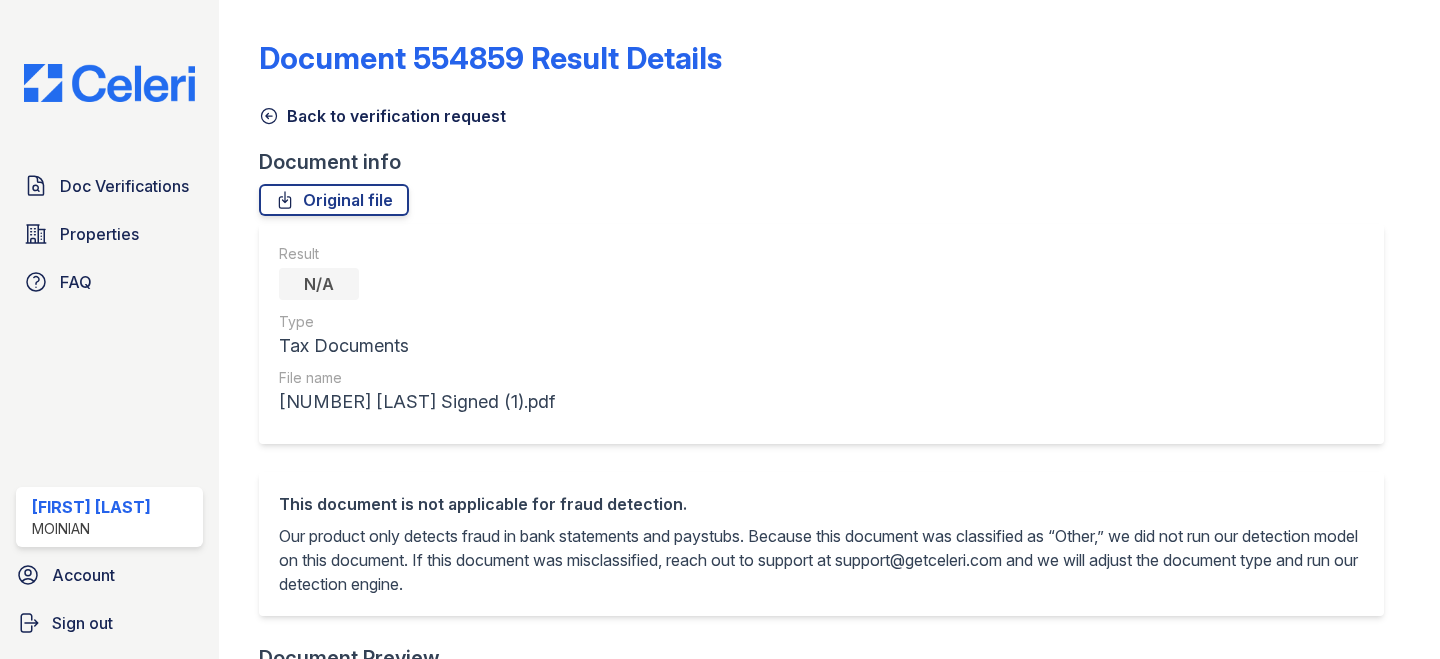 scroll, scrollTop: 0, scrollLeft: 0, axis: both 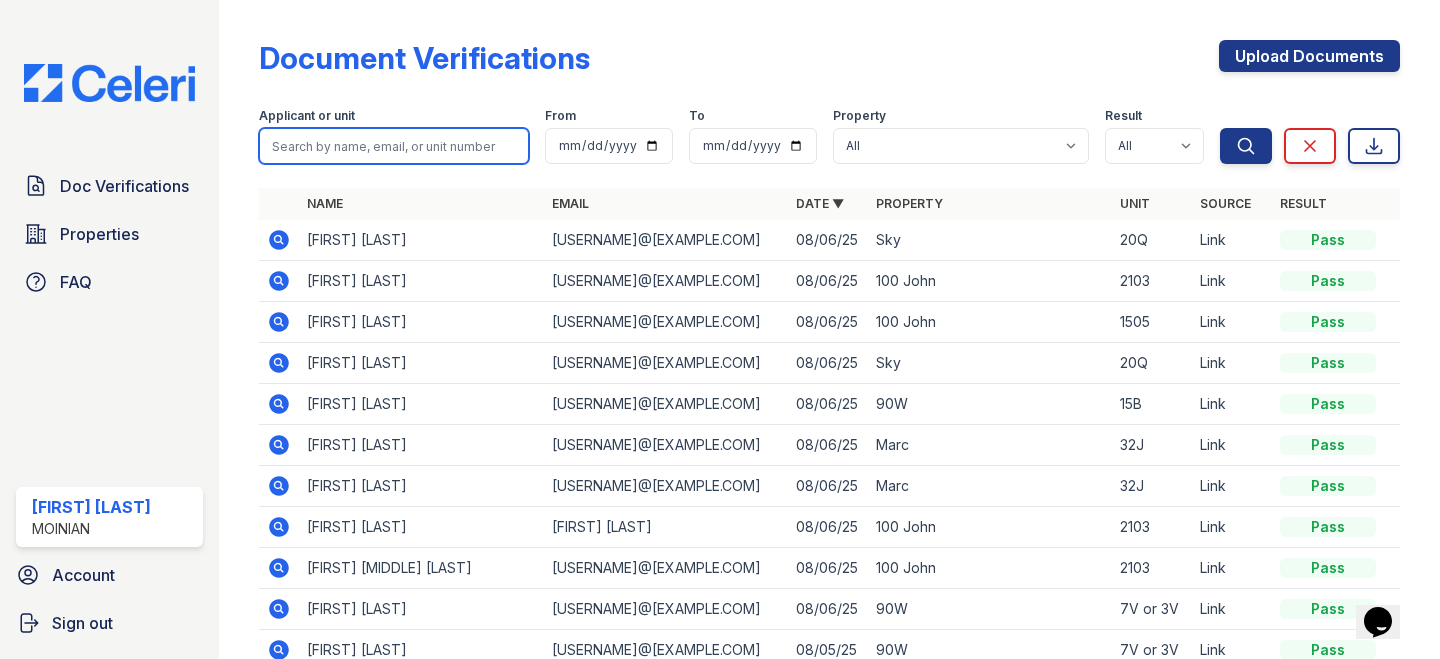 click at bounding box center (394, 146) 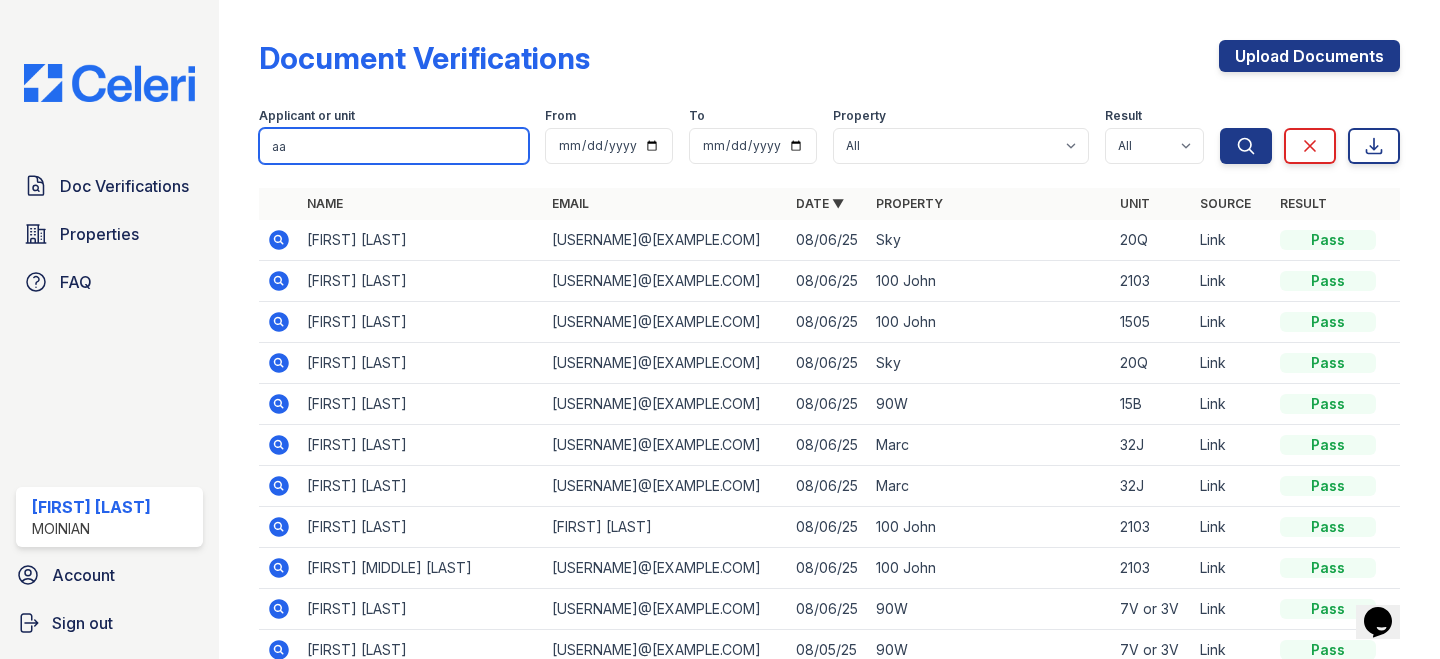 type on "aa" 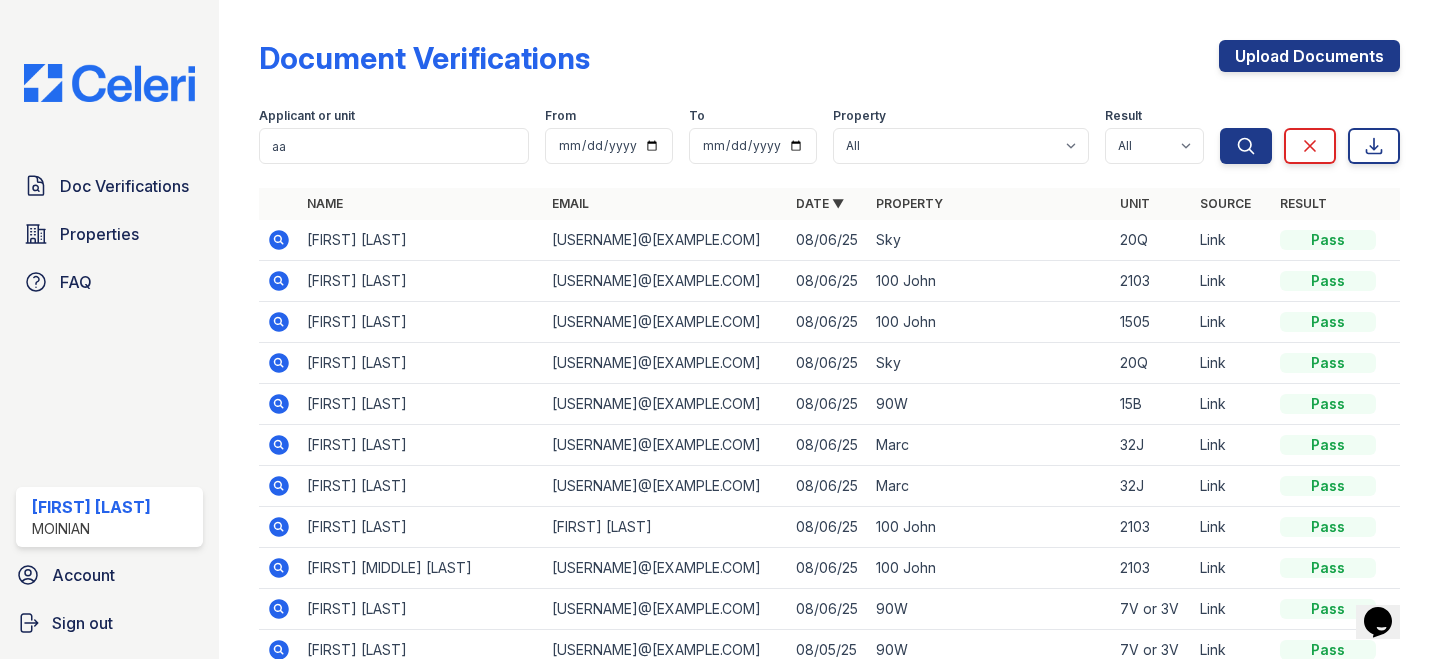 click 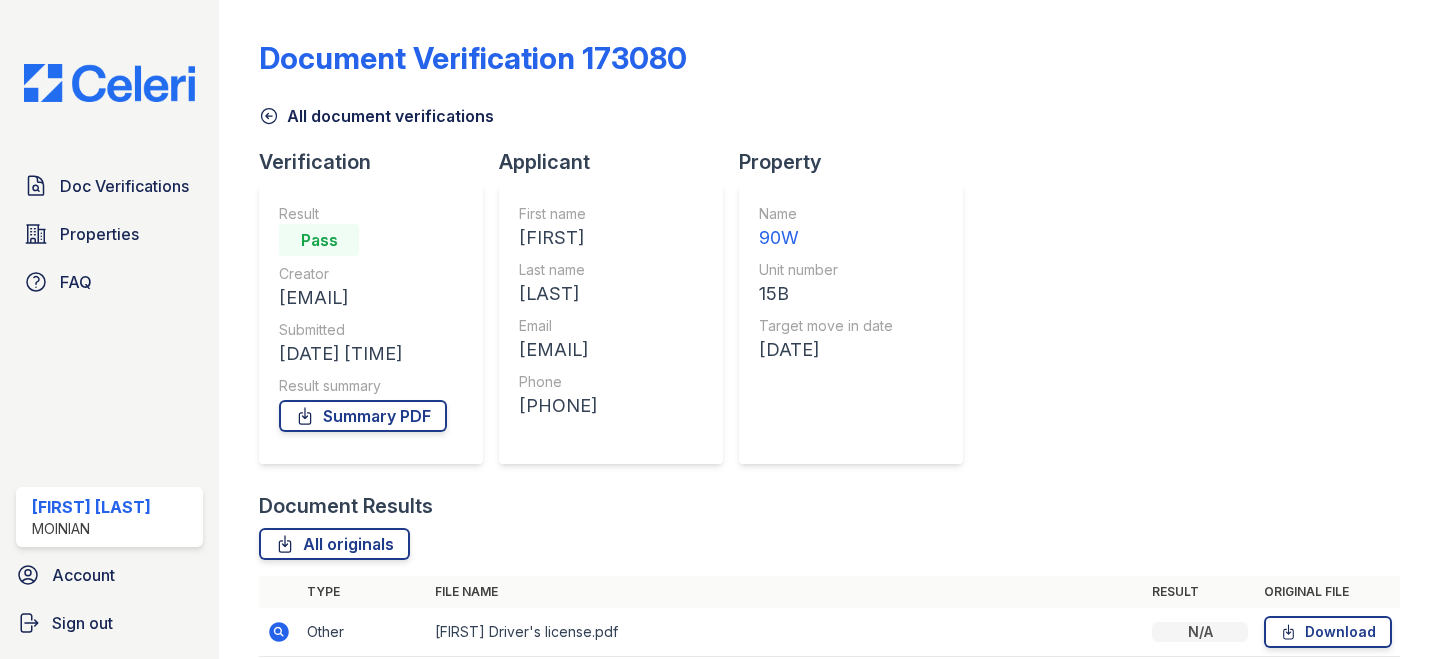 scroll, scrollTop: 0, scrollLeft: 0, axis: both 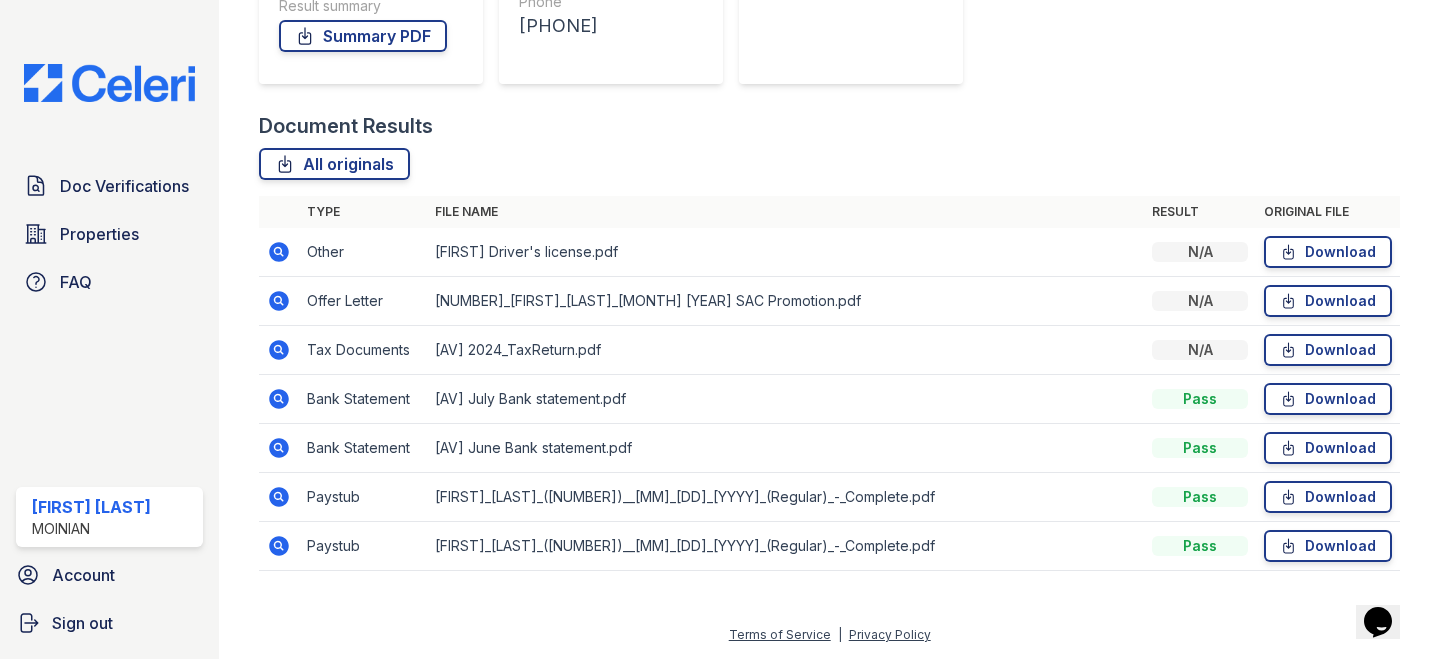 click 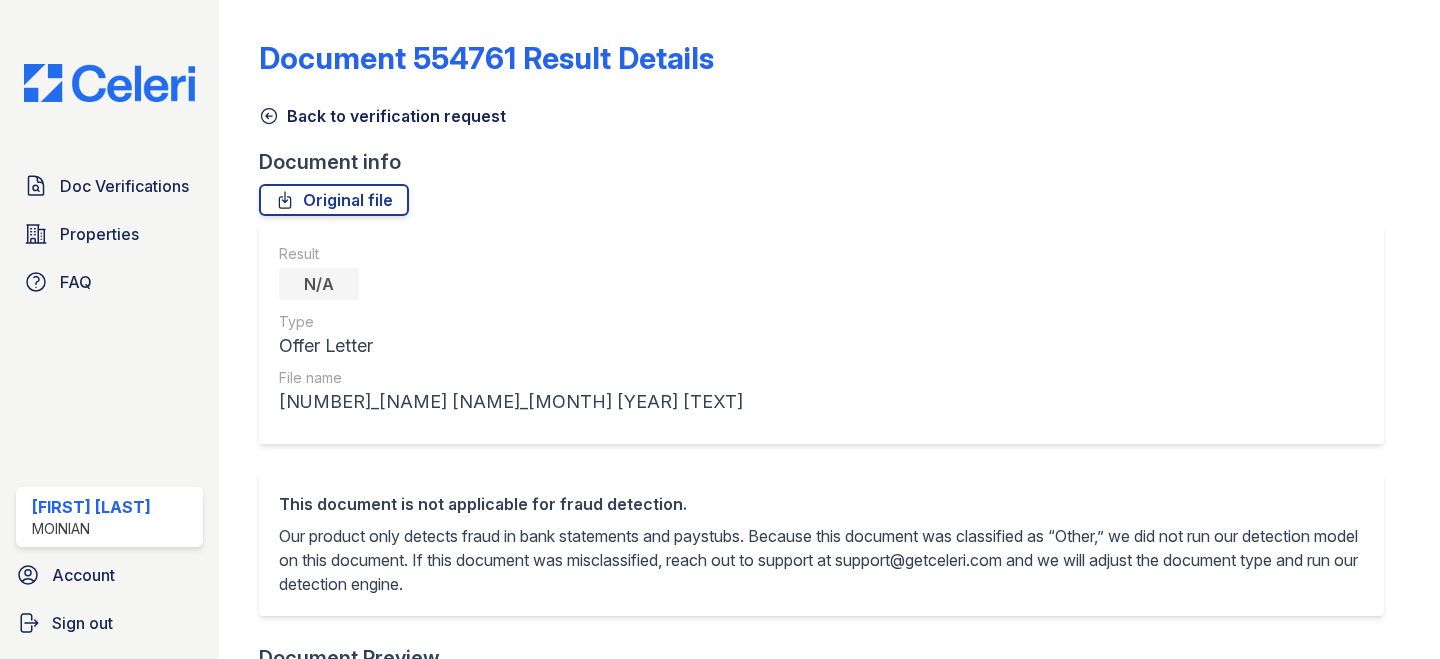 scroll, scrollTop: 0, scrollLeft: 0, axis: both 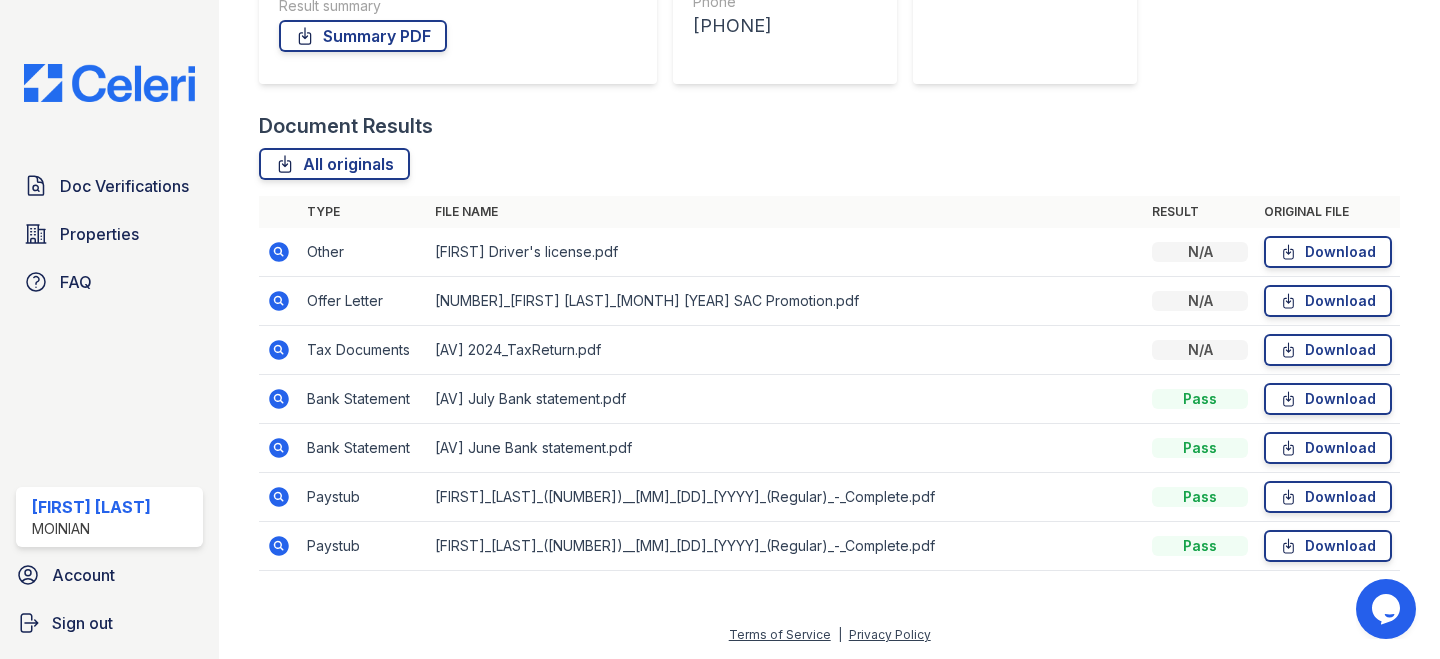 click 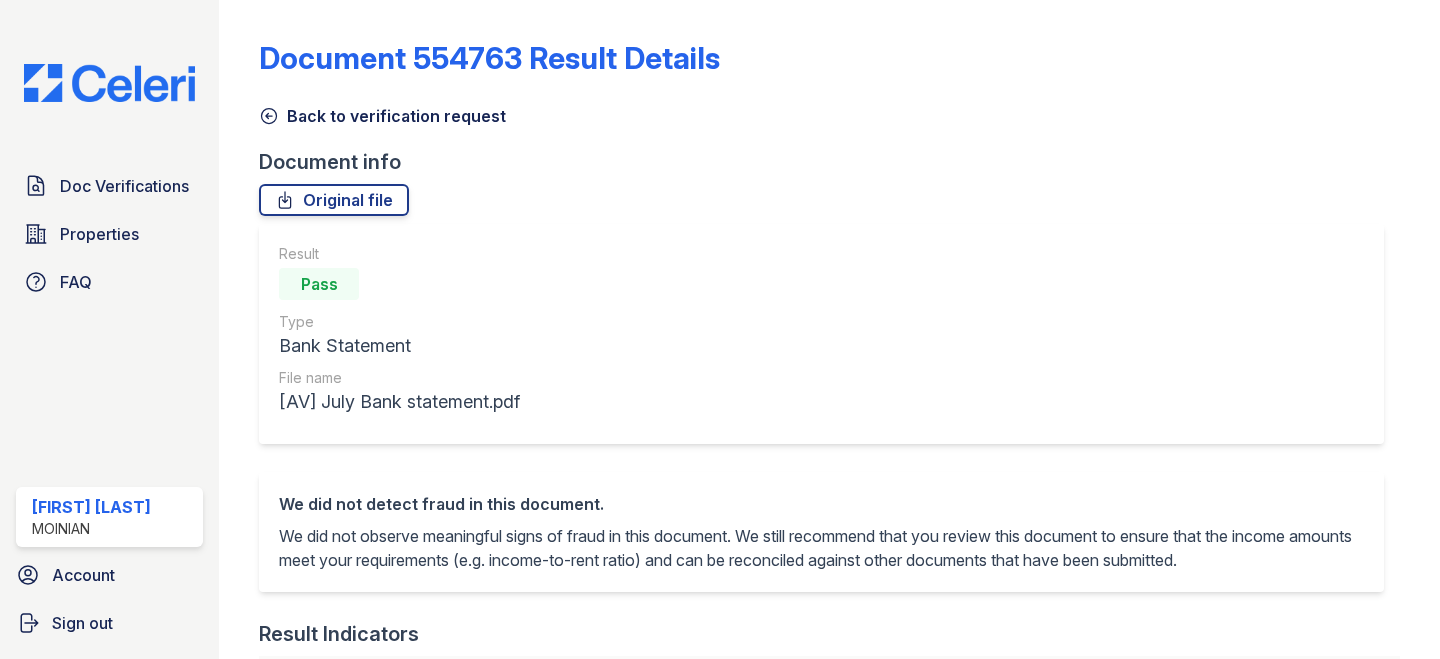 scroll, scrollTop: 0, scrollLeft: 0, axis: both 